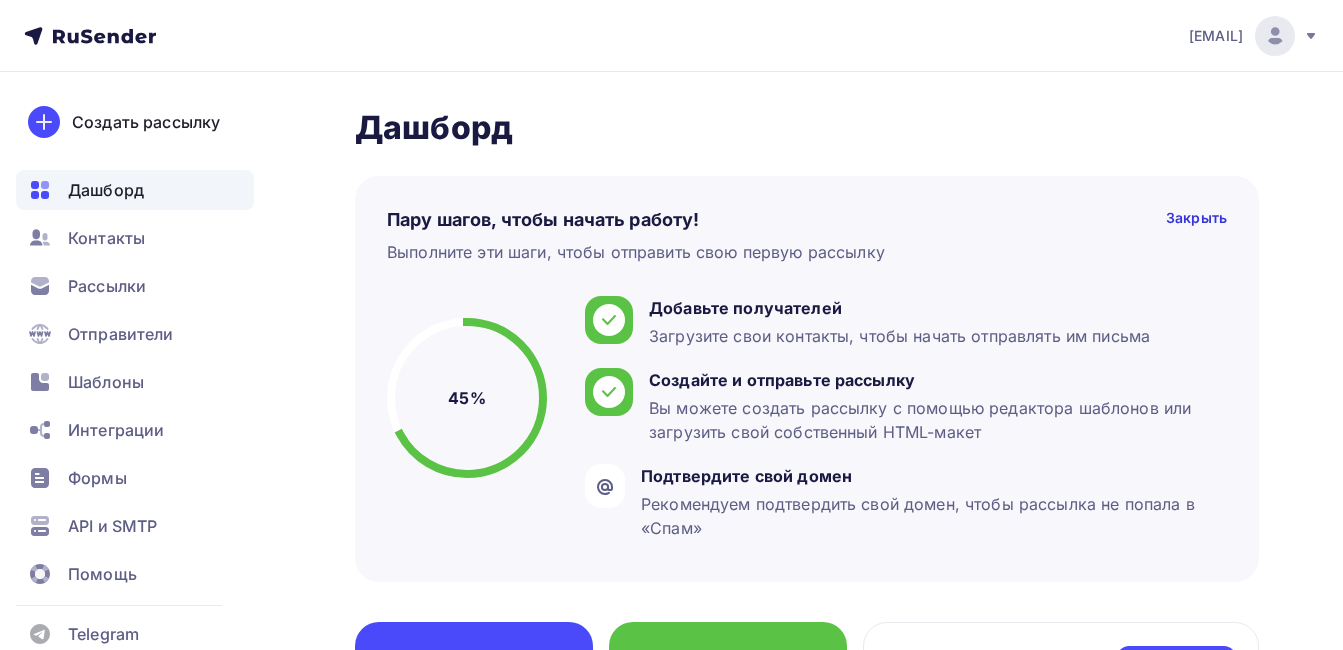 scroll, scrollTop: 0, scrollLeft: 0, axis: both 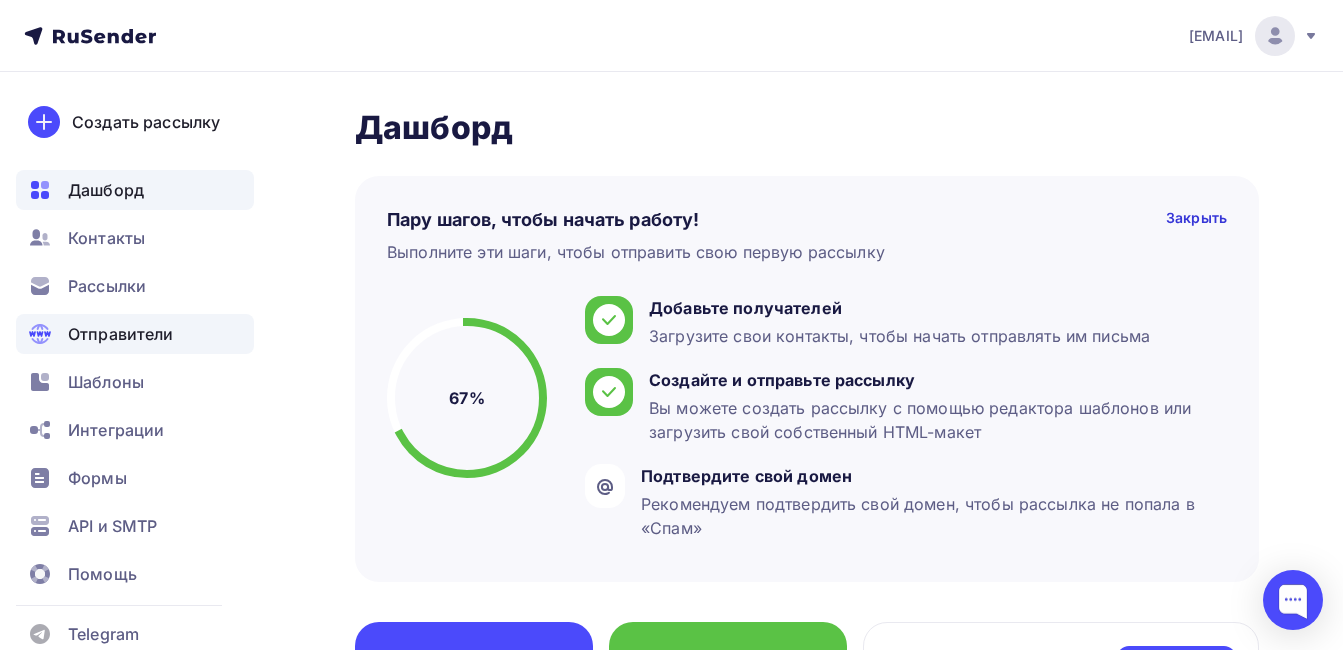 click on "Отправители" at bounding box center (121, 334) 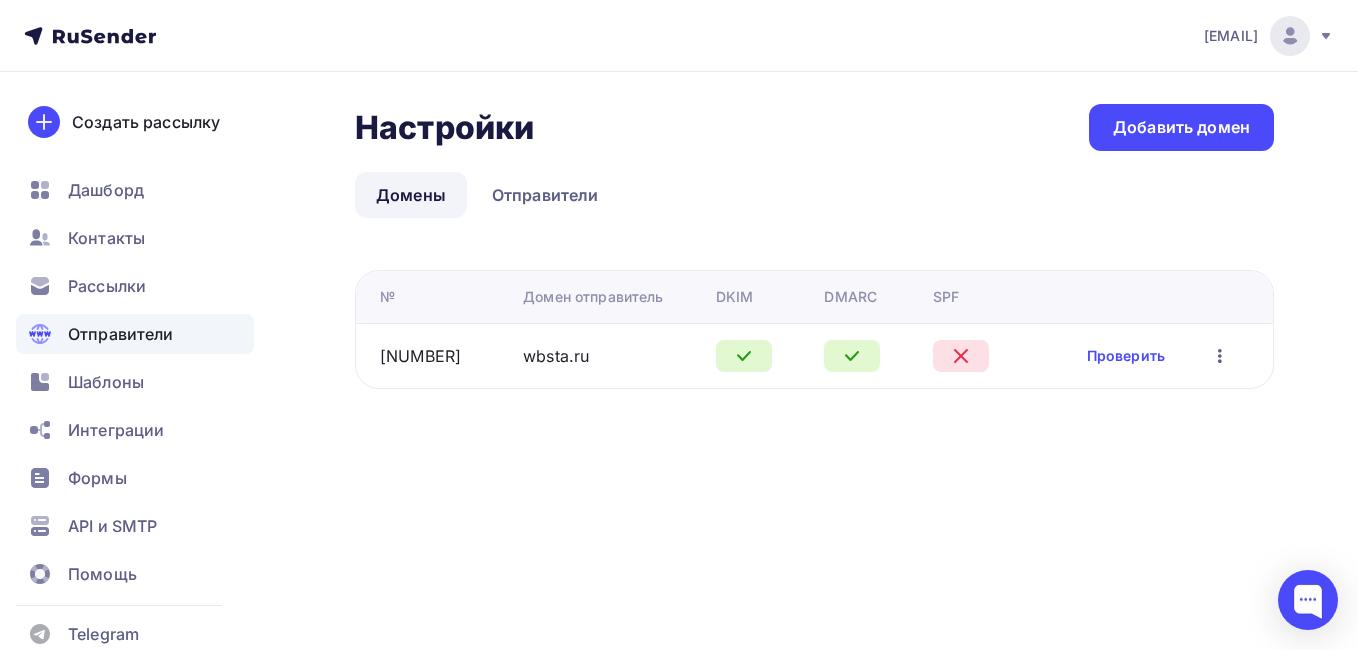 click 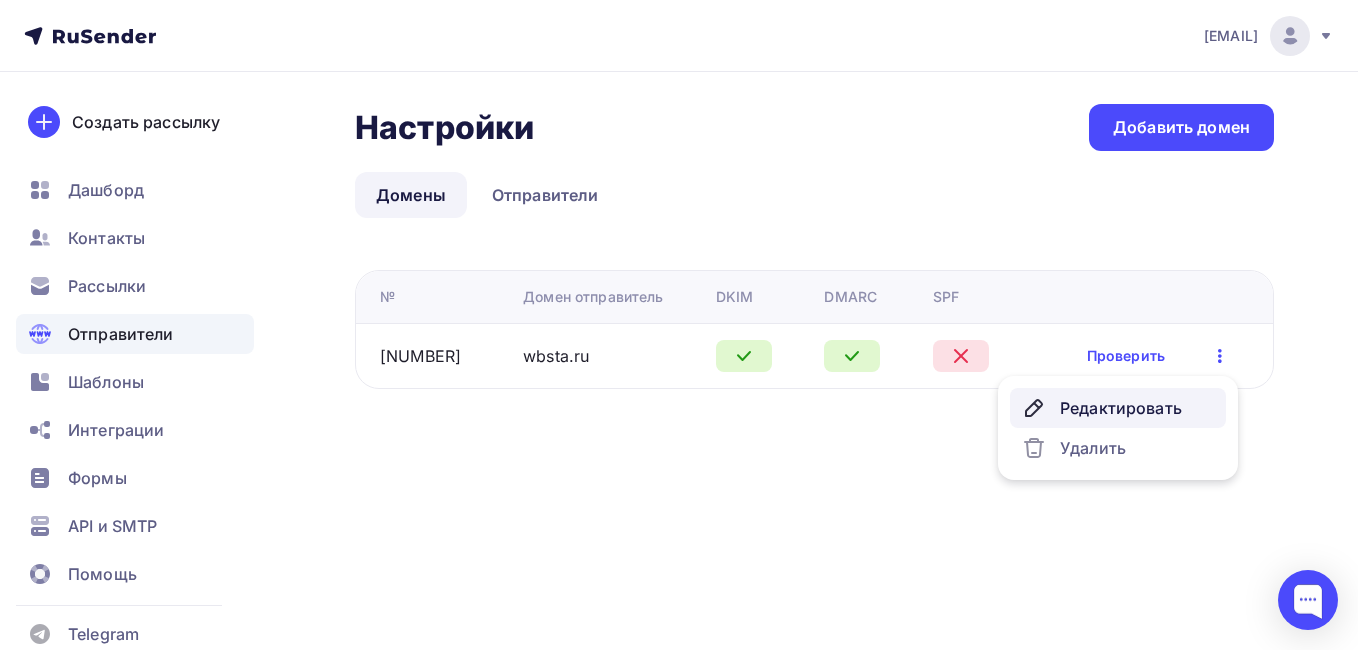 click on "Редактировать" at bounding box center (1118, 408) 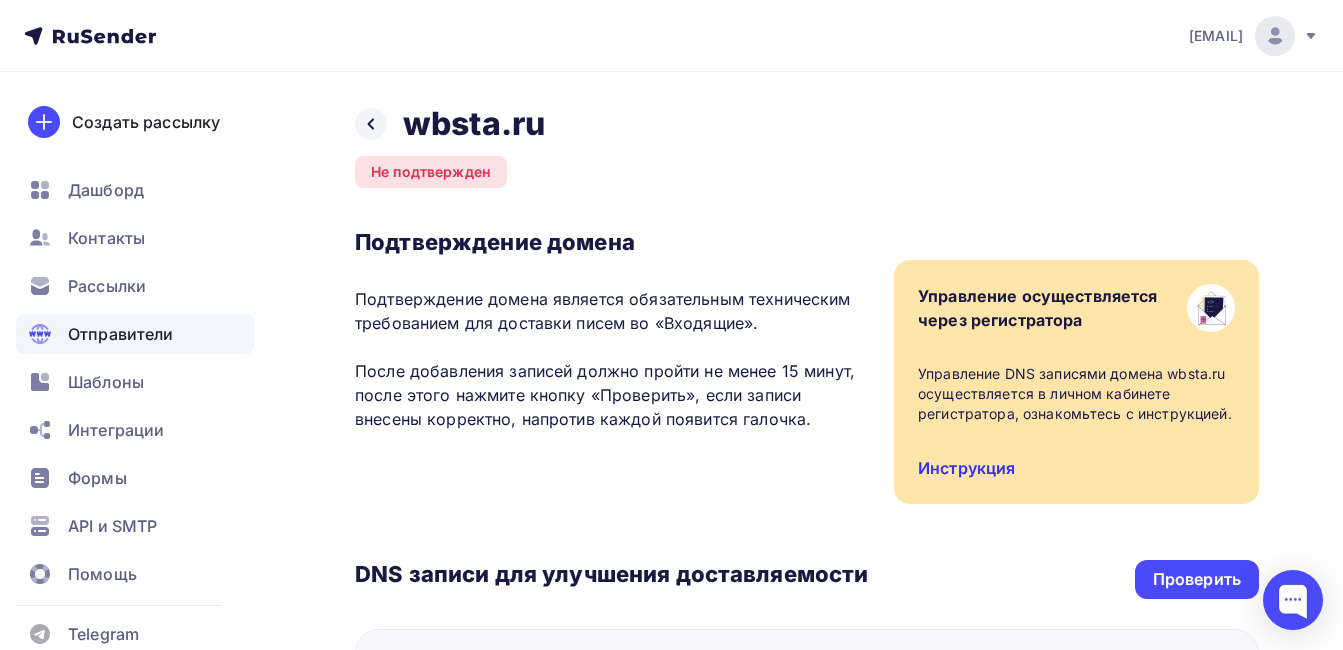 click on "Инструкция" at bounding box center (966, 468) 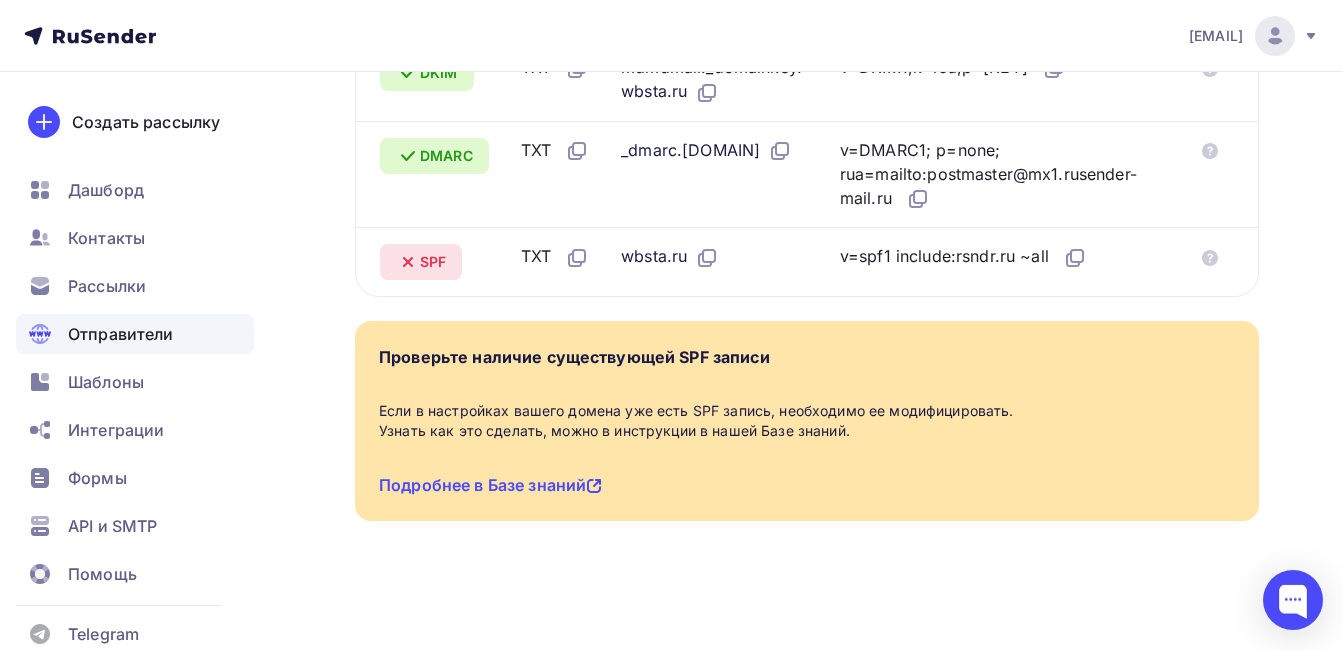 scroll, scrollTop: 777, scrollLeft: 0, axis: vertical 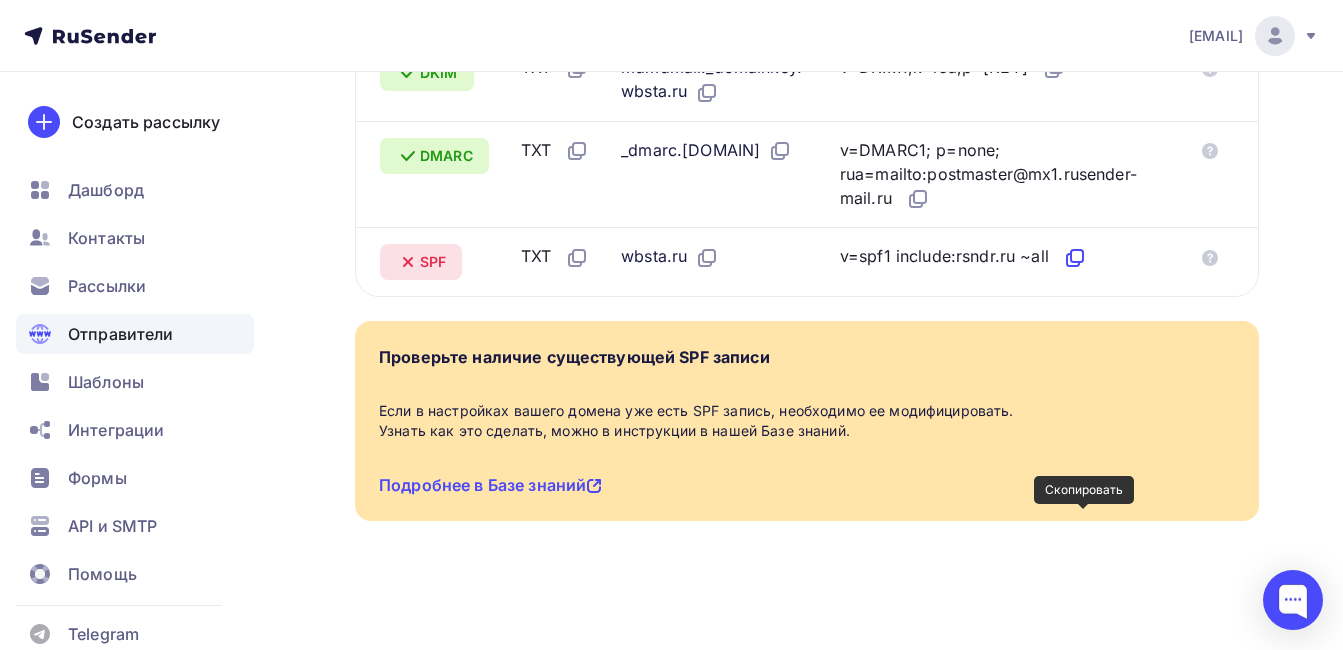 click 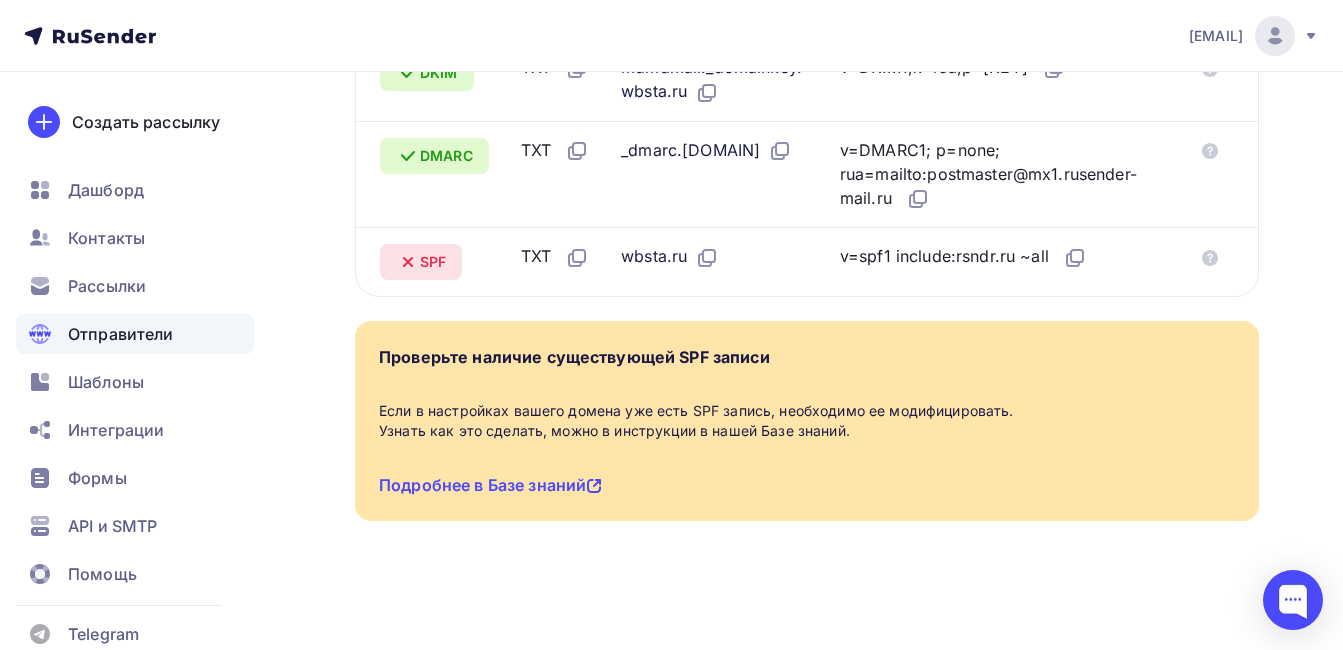 scroll, scrollTop: 0, scrollLeft: 0, axis: both 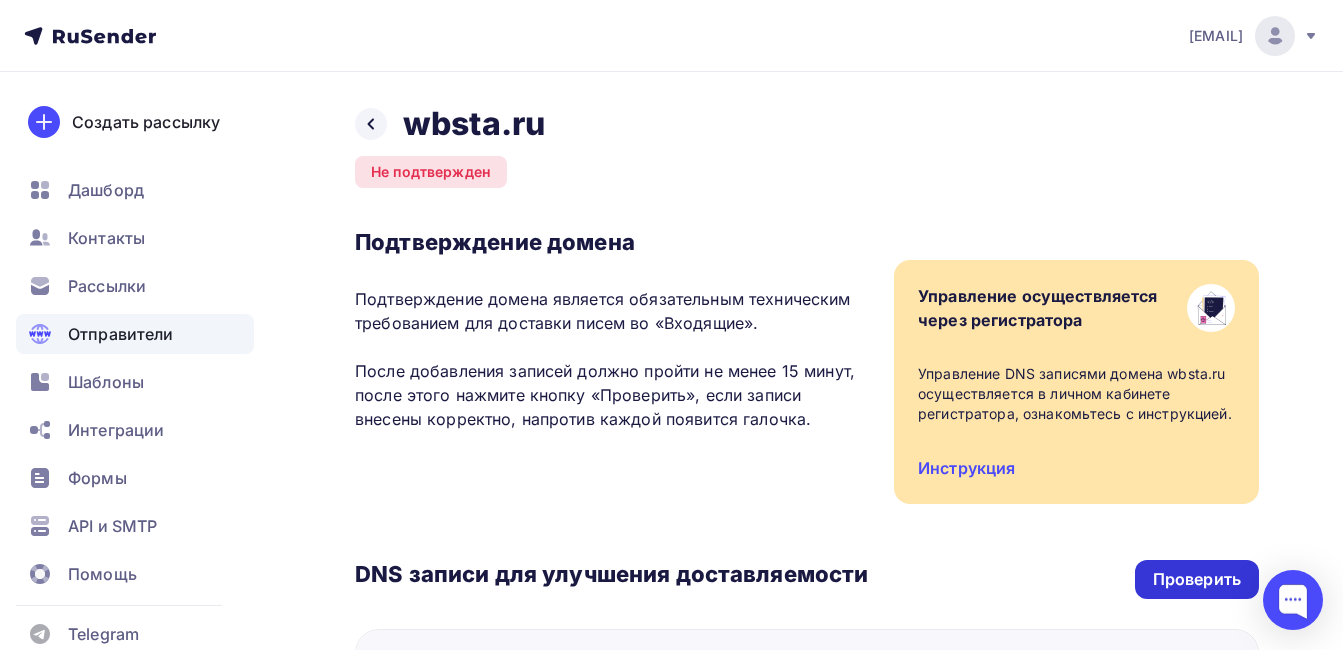 click on "Проверить" at bounding box center [1197, 579] 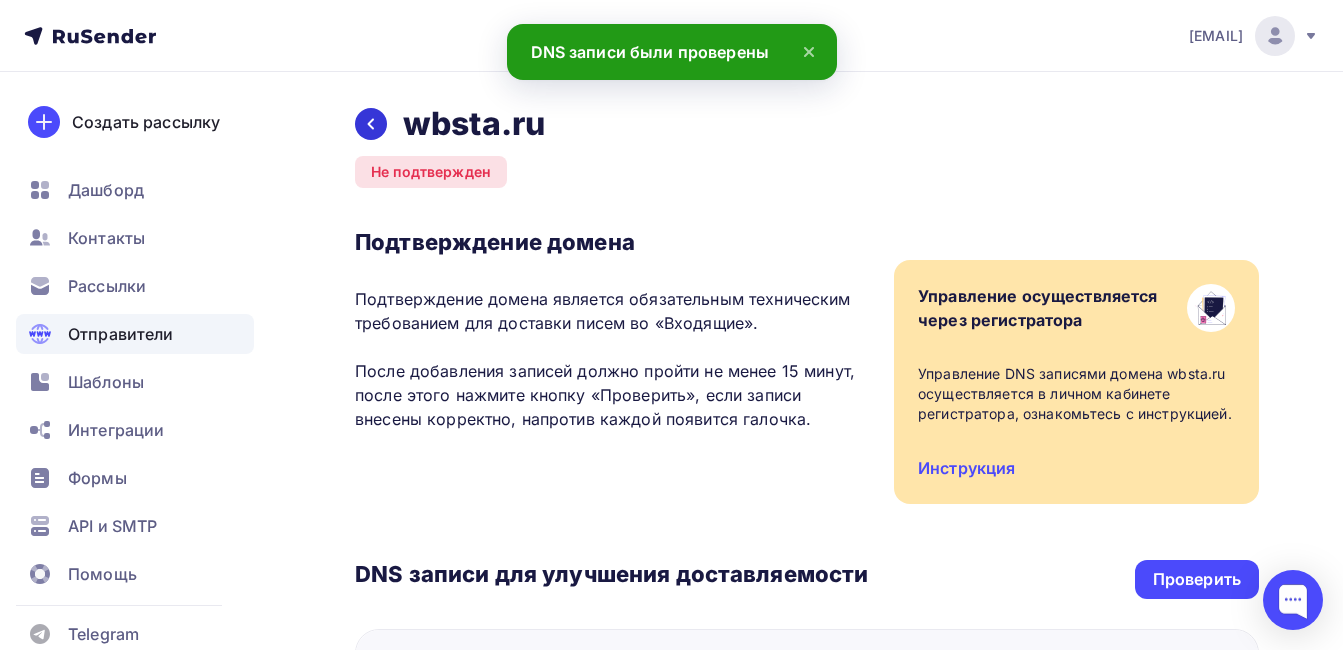 click 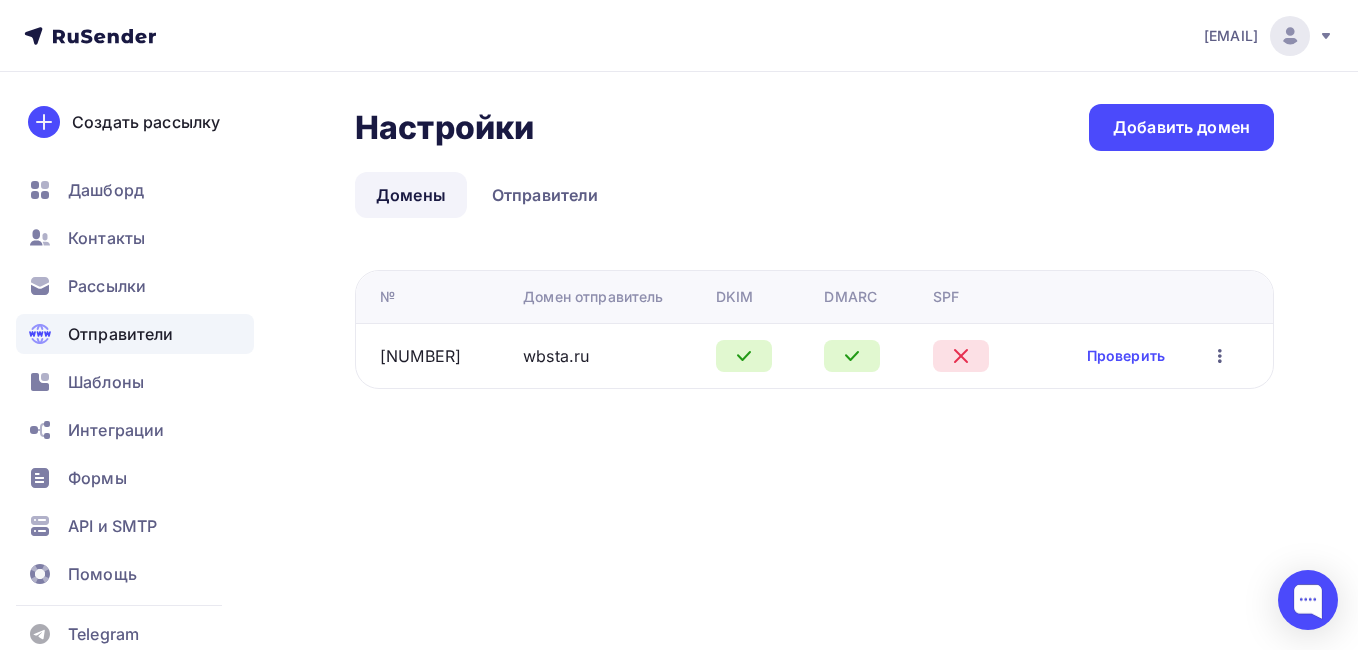 click 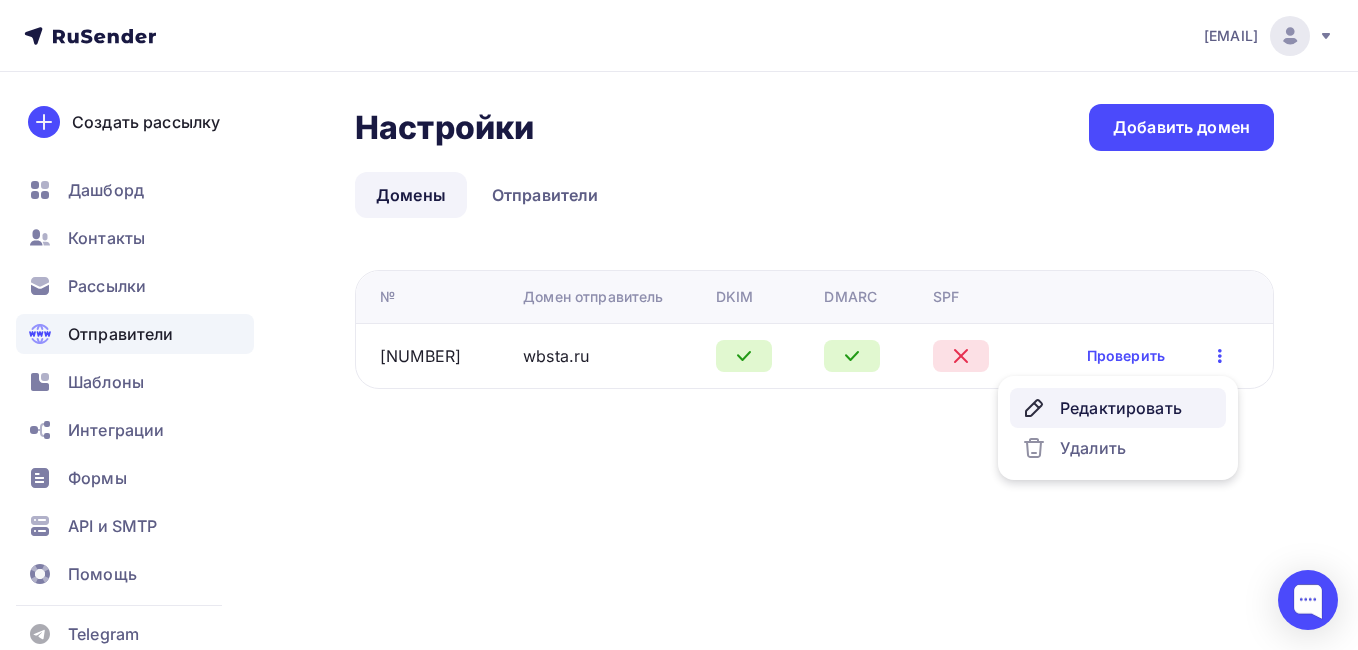 click on "Редактировать" at bounding box center (1118, 408) 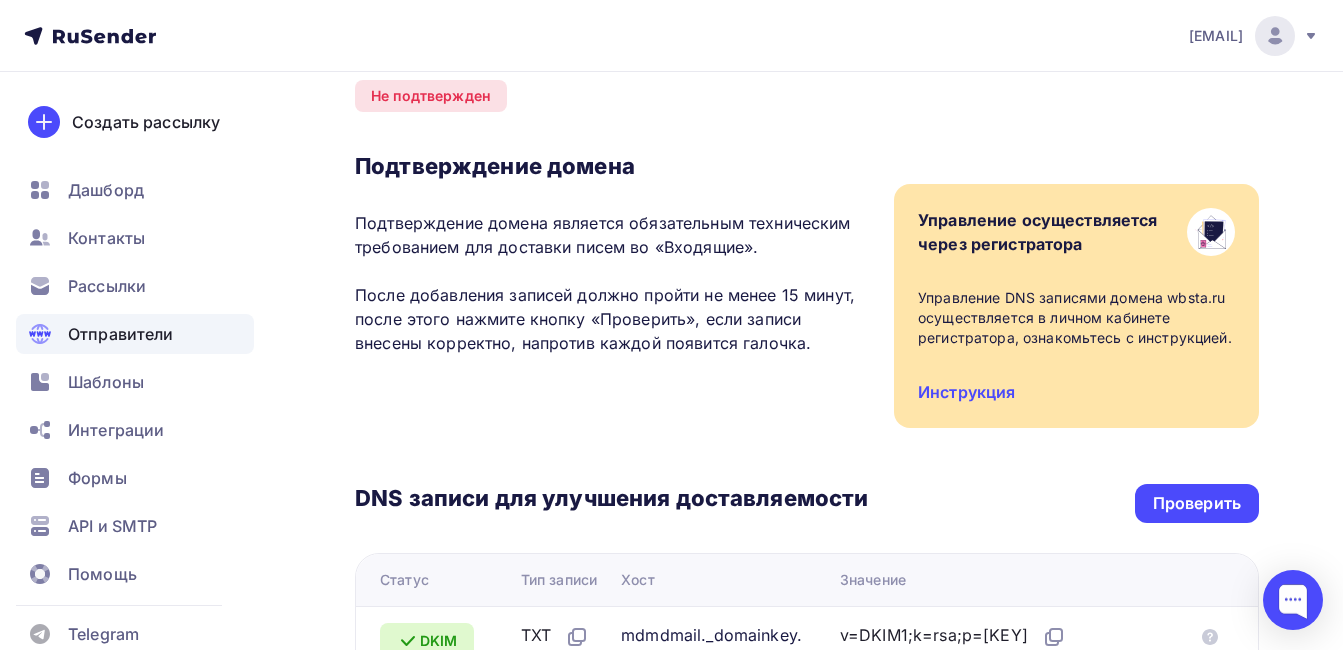 scroll, scrollTop: 0, scrollLeft: 0, axis: both 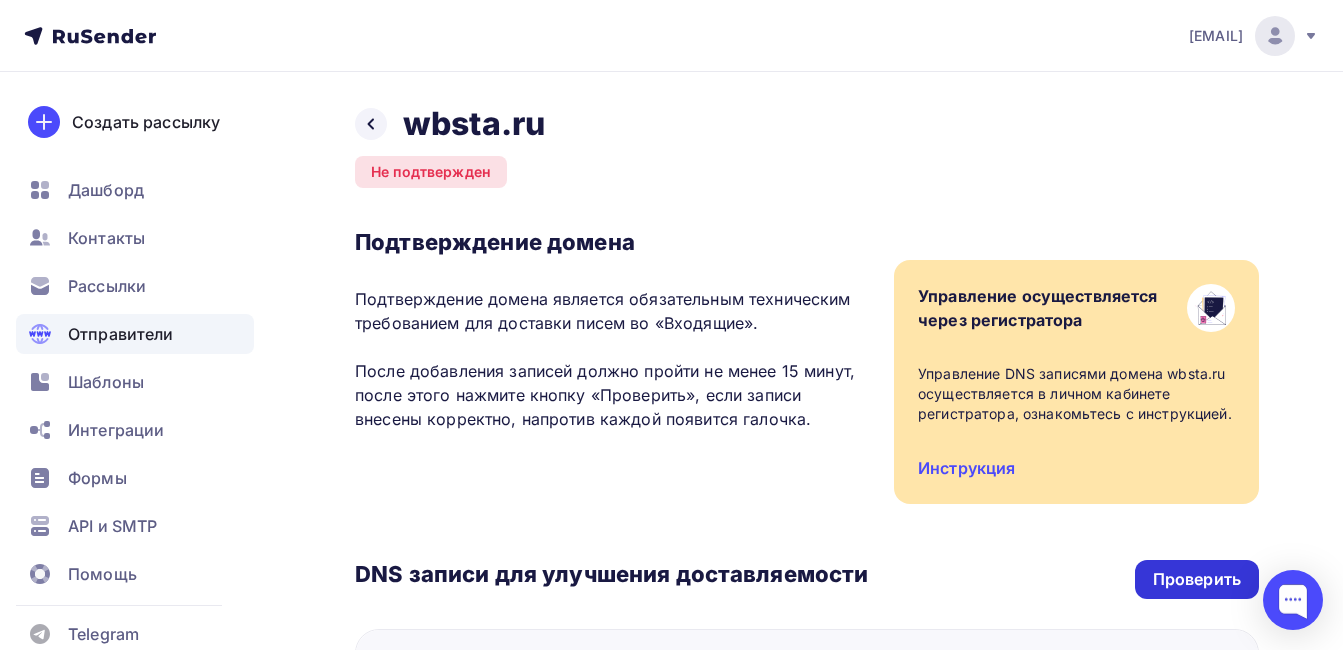 click on "Проверить" at bounding box center [1197, 579] 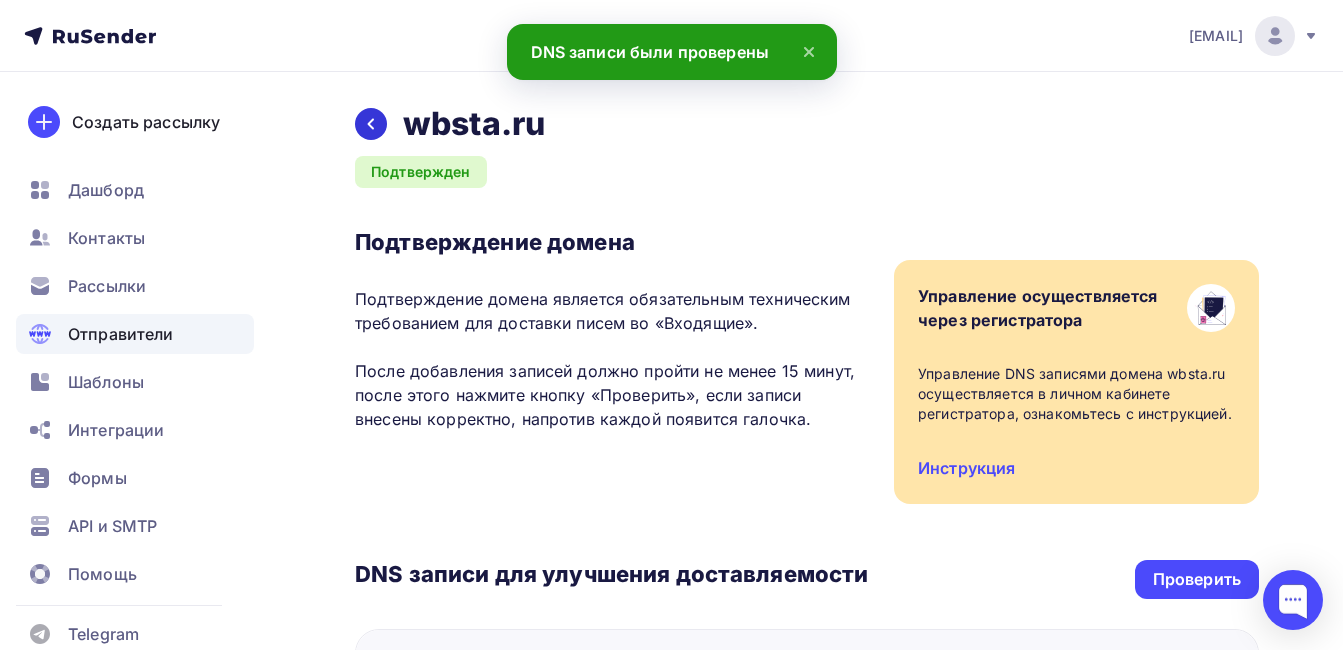 click 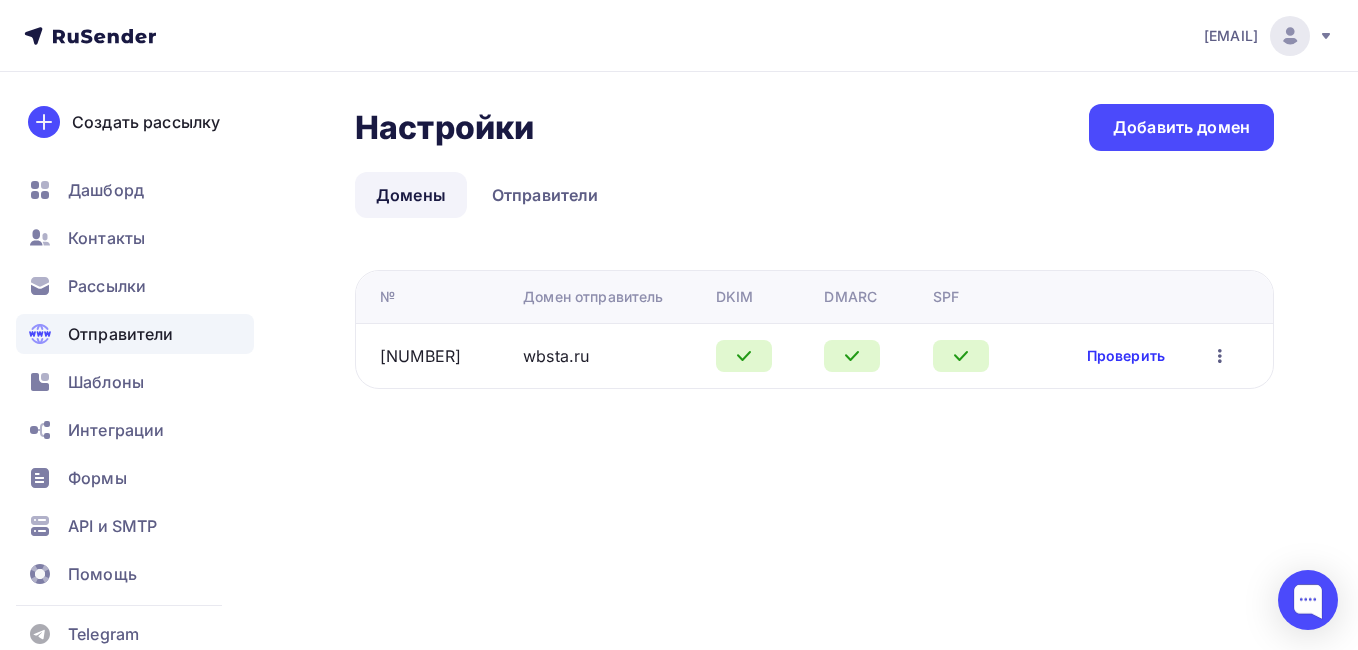 click on "Проверить" at bounding box center [1126, 356] 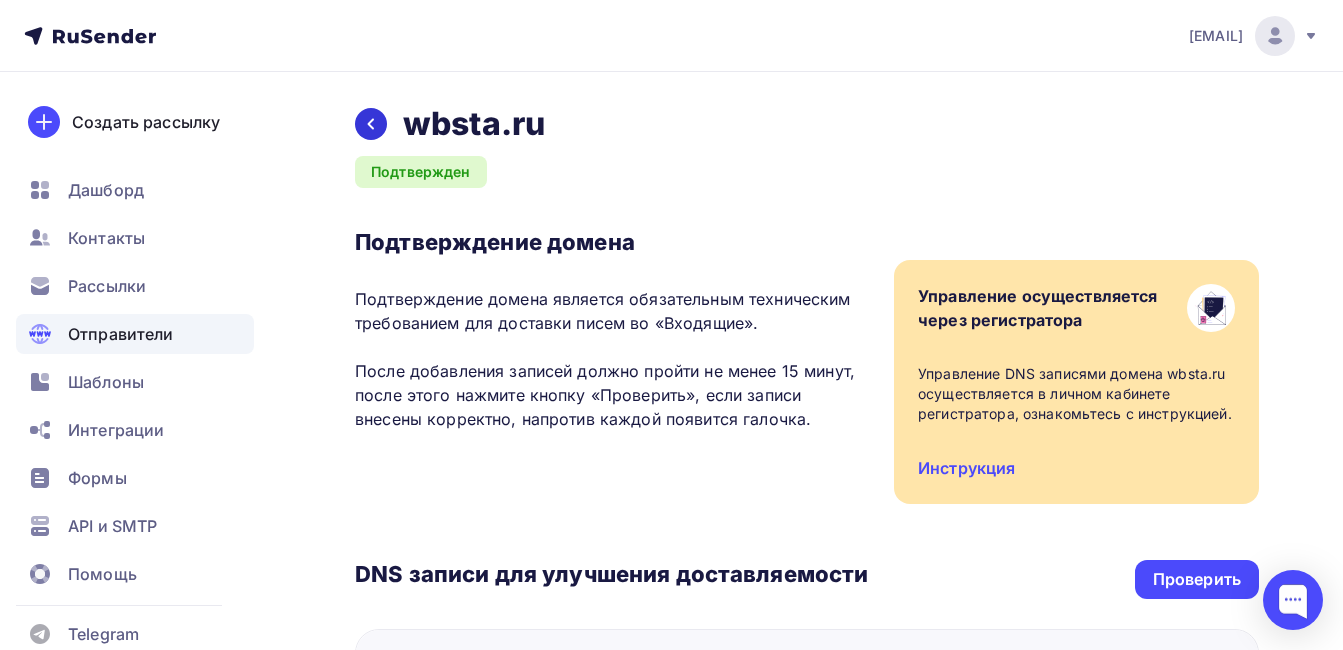 click 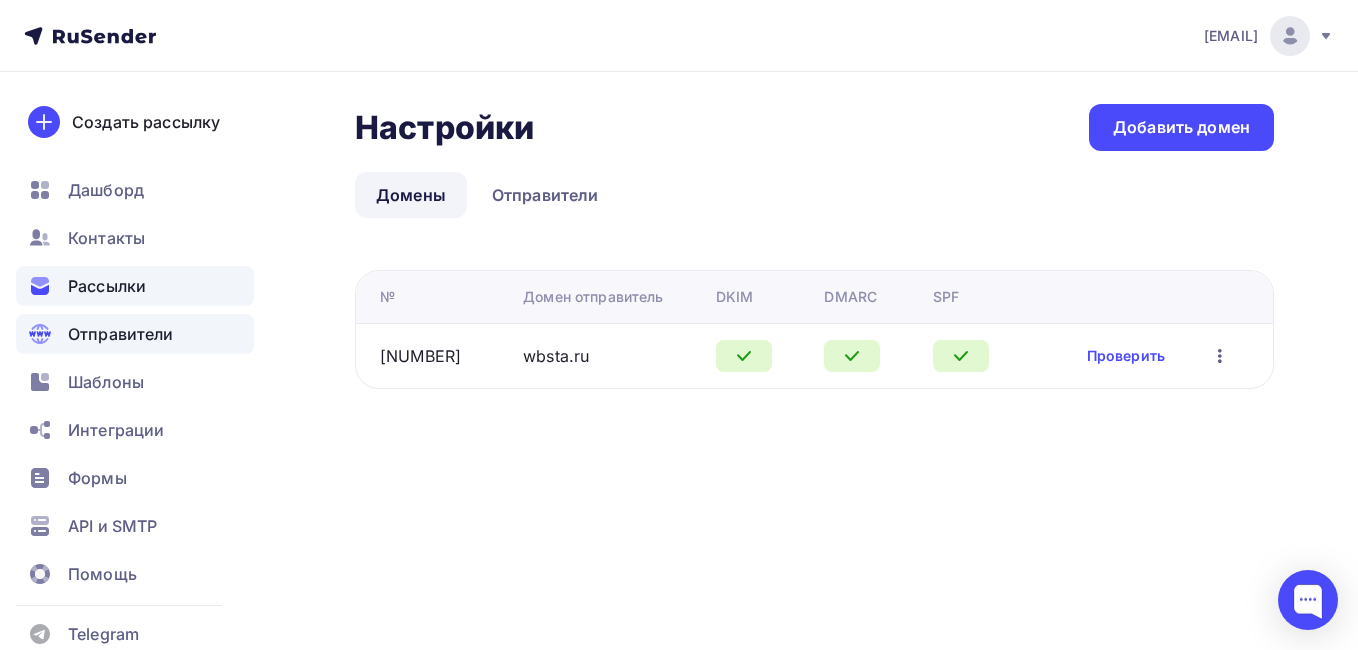 click on "Рассылки" at bounding box center [107, 286] 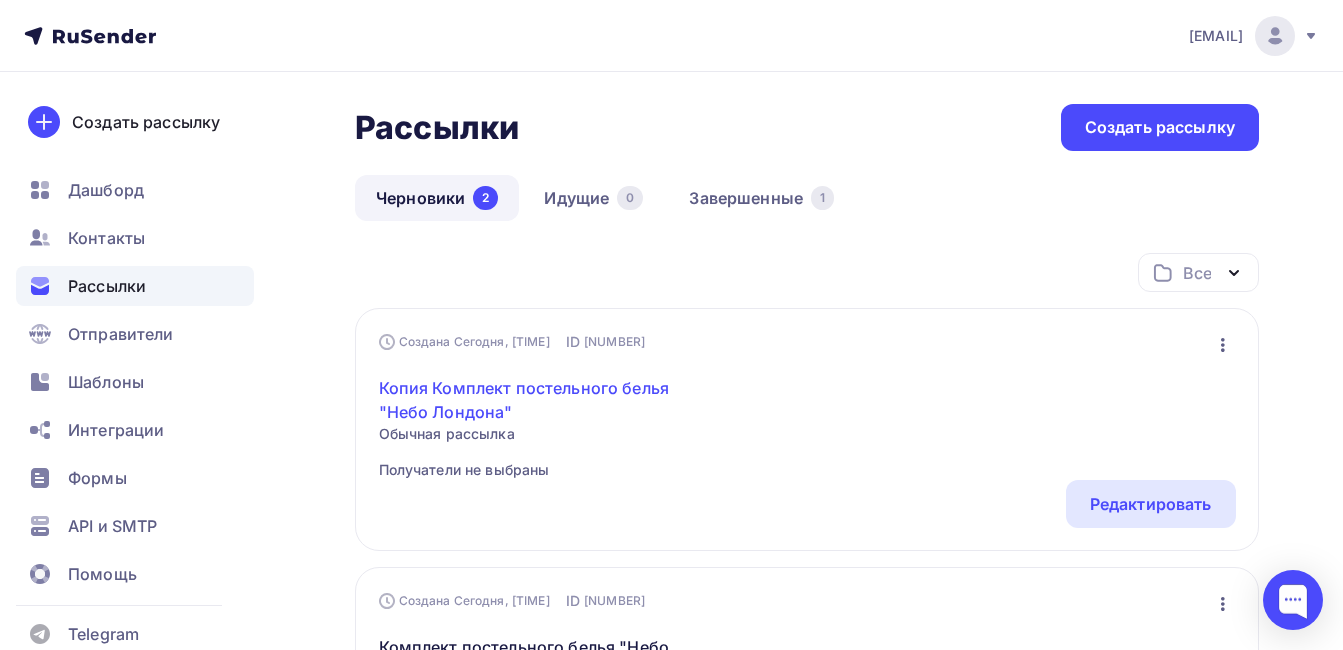 click on "Копия Комплект постельного белья "Небо Лондона"" at bounding box center [550, 400] 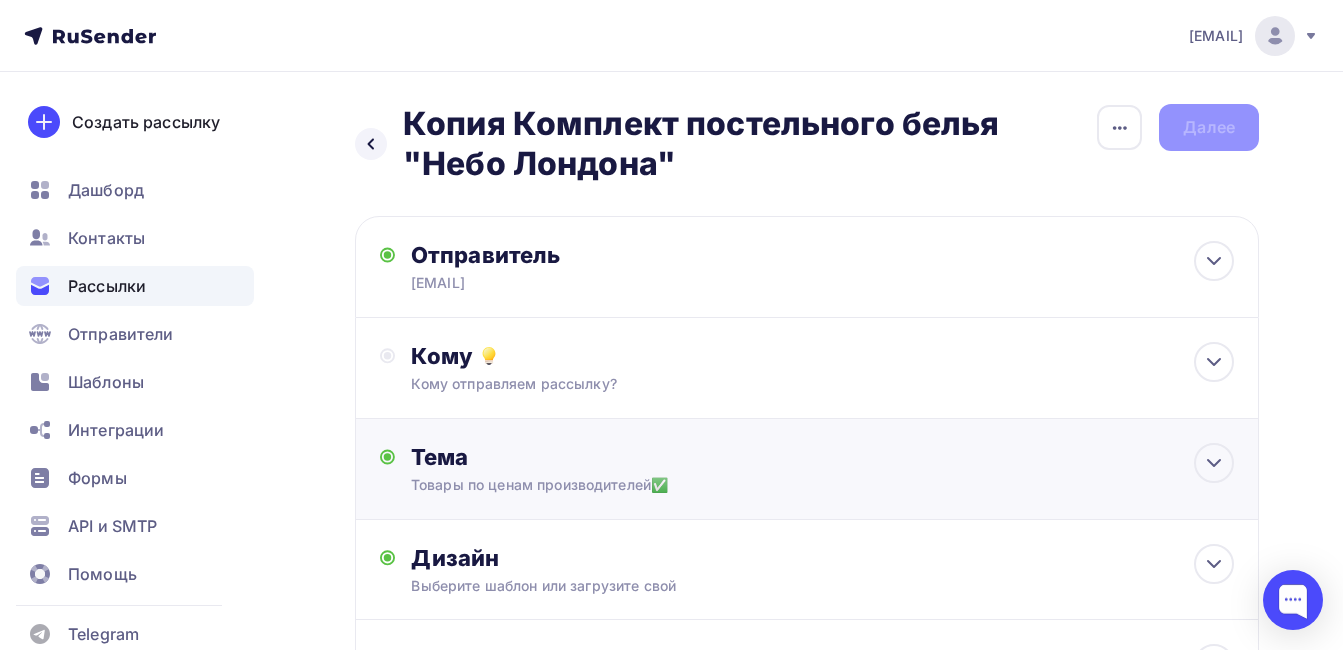 scroll, scrollTop: 200, scrollLeft: 0, axis: vertical 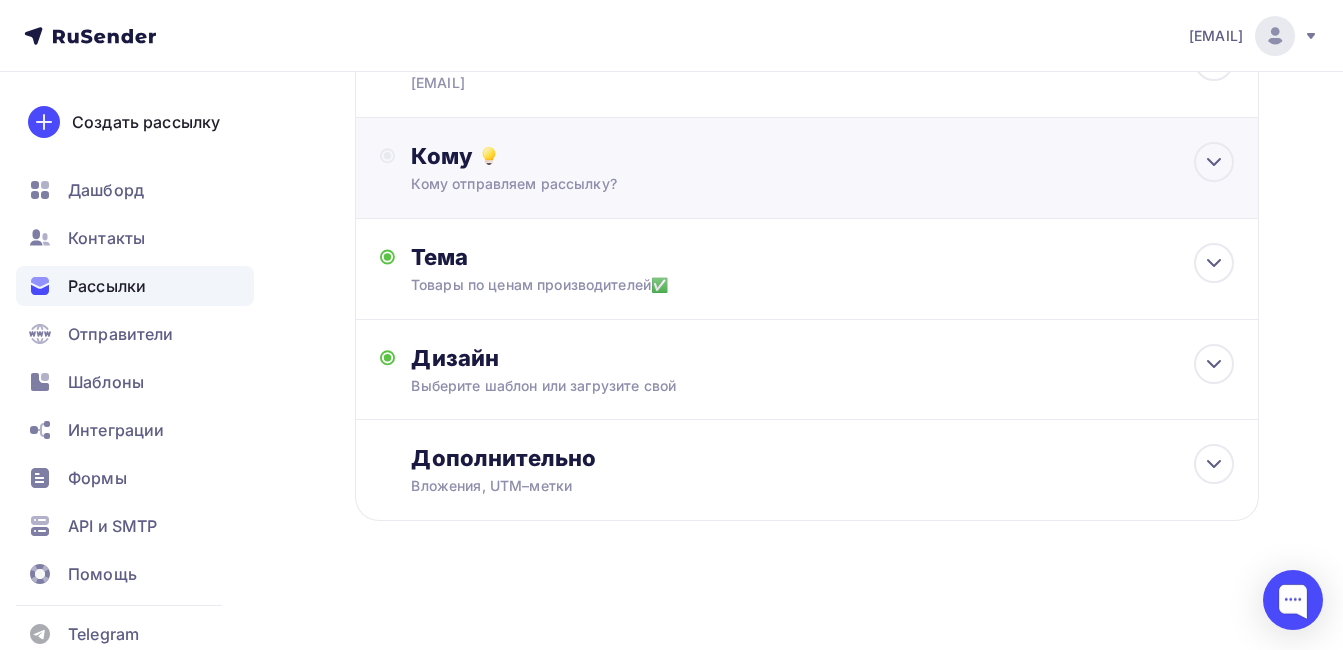 click on "Кому
Кому отправляем рассылку?
Списки получателей
Выберите список
Все списки
id
Личные
(1)
#[NUMBER]
Для щетки
(38)
#[NUMBER]
Добавить список
Добавить сегментацию
Получателей:
0
Сохранить" at bounding box center [807, 168] 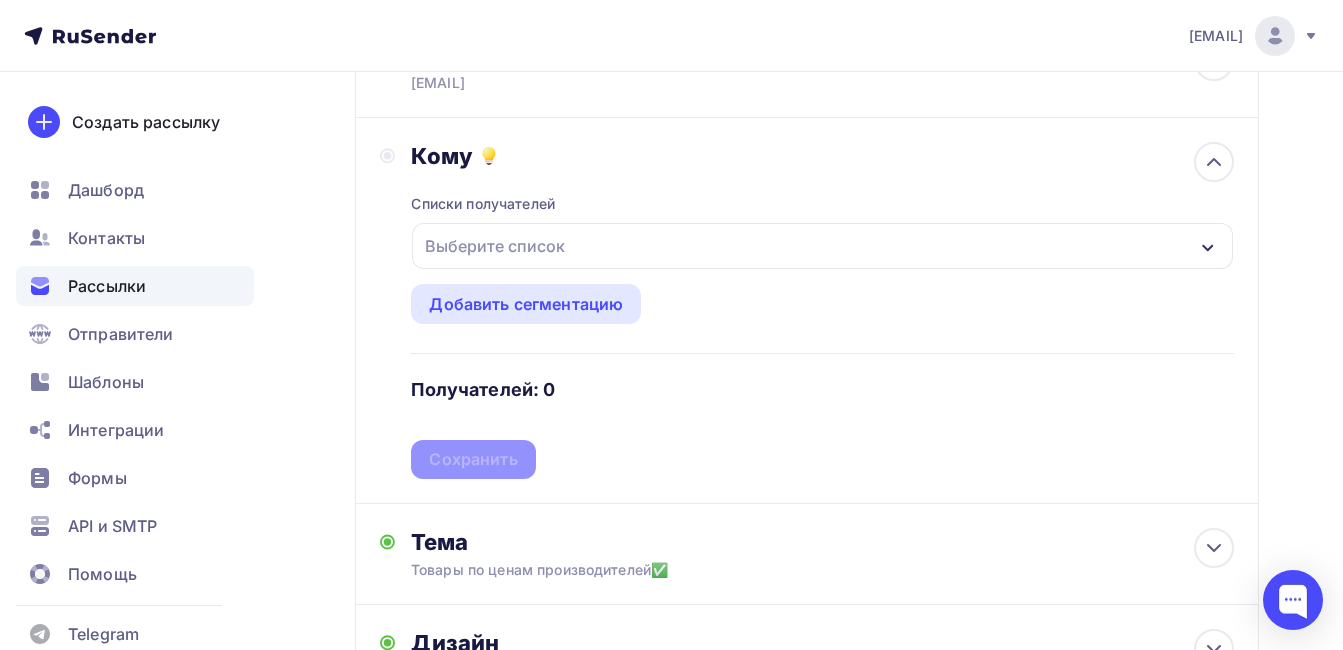 click on "Выберите список" at bounding box center (822, 246) 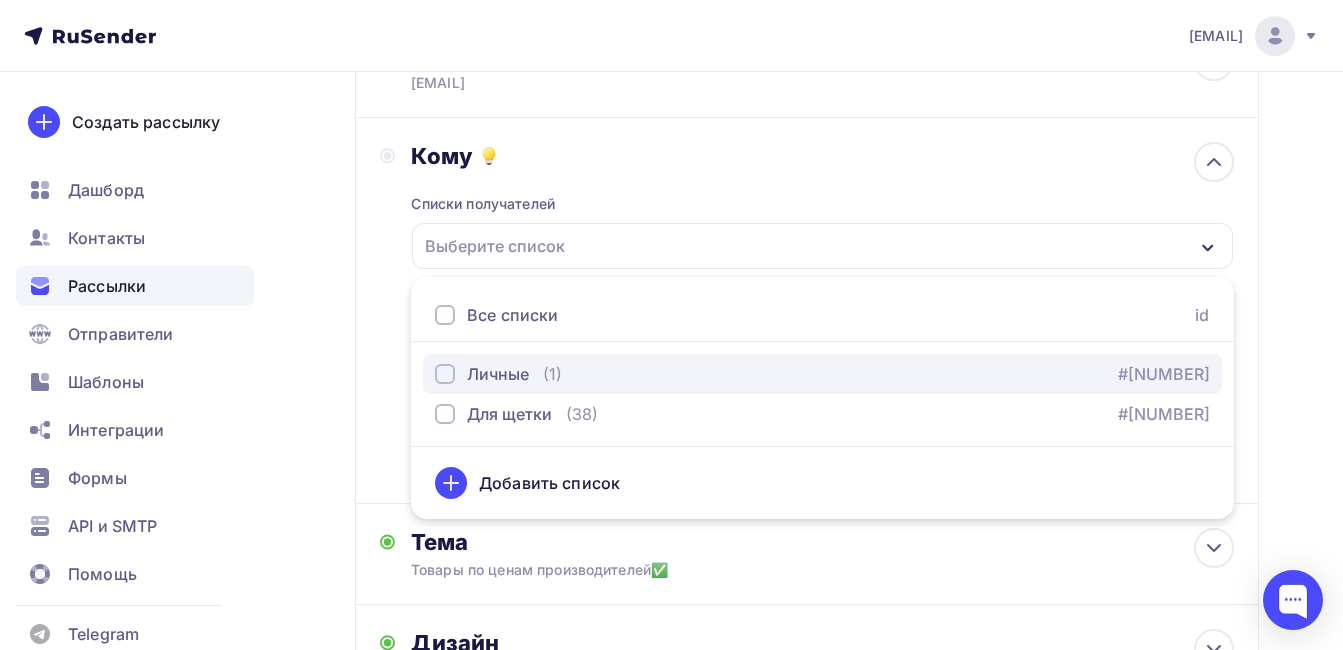 click at bounding box center [445, 374] 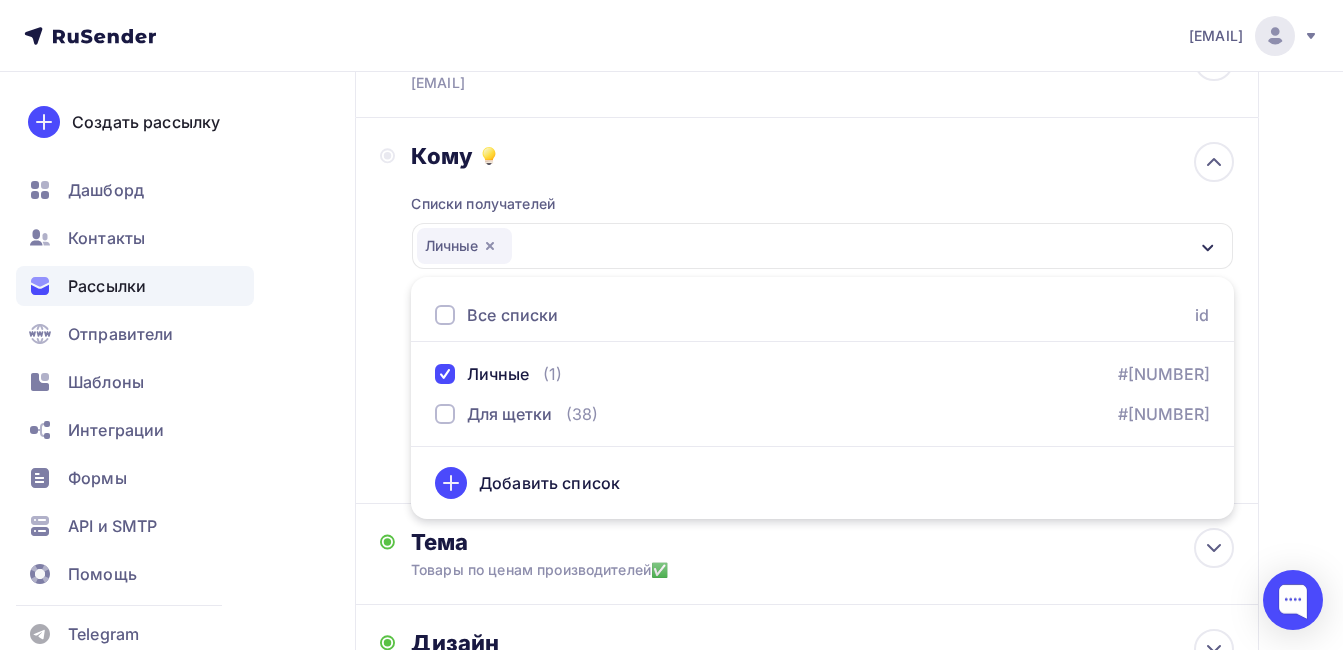 click on "Кому
Списки получателей
Личные
Все списки
id
Личные
(1)
#[NUMBER]
Для щетки
(38)
#[NUMBER]
Добавить список
Добавить сегментацию
Получателей:
1
Сохранить" at bounding box center [807, 311] 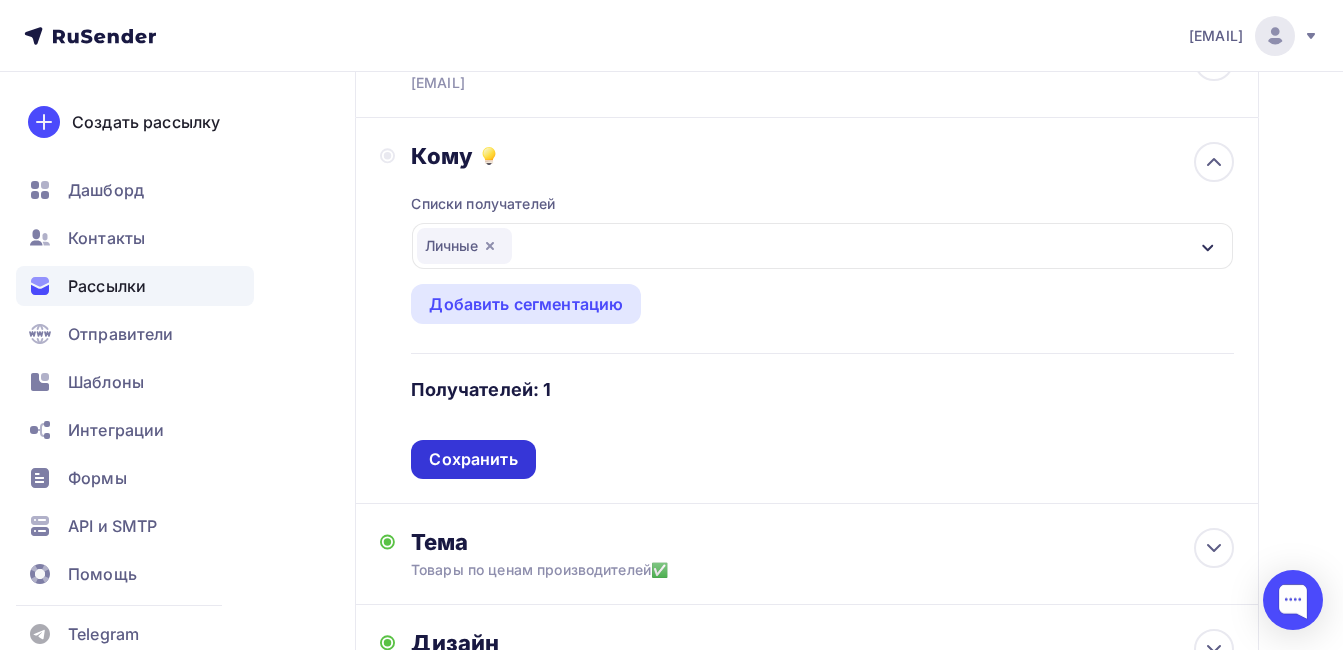 click on "Сохранить" at bounding box center (473, 459) 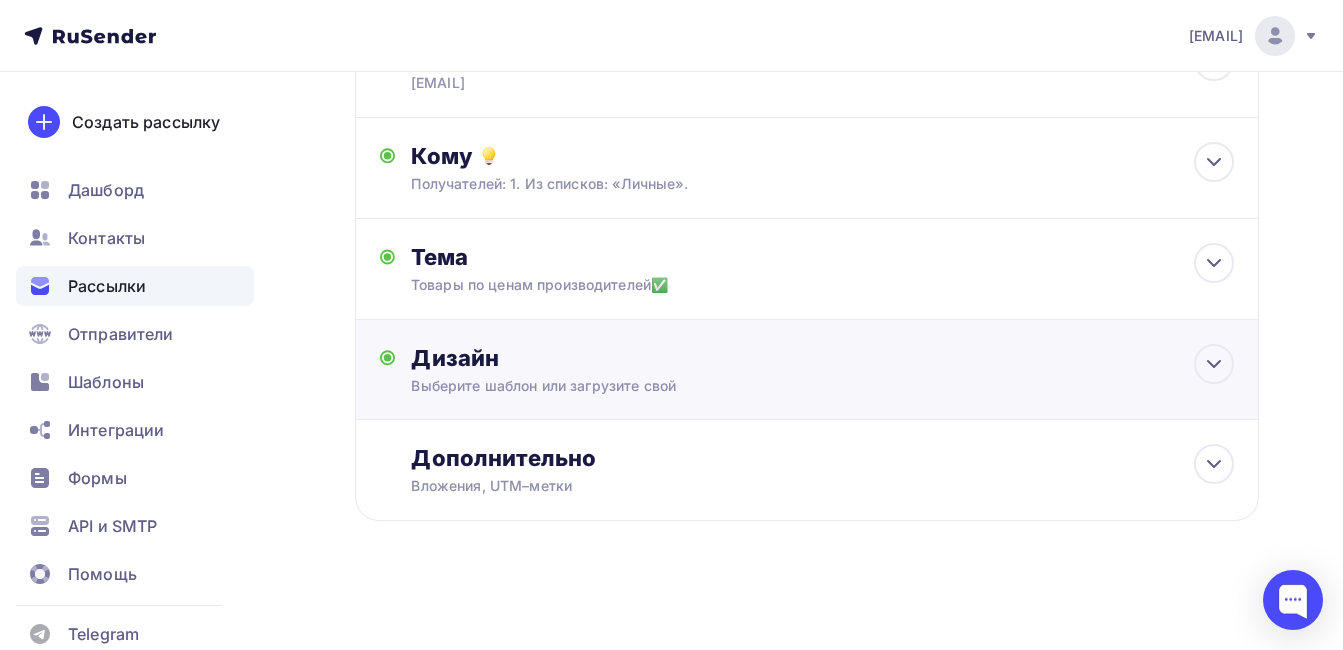 click on "Выберите шаблон или загрузите свой" at bounding box center [781, 386] 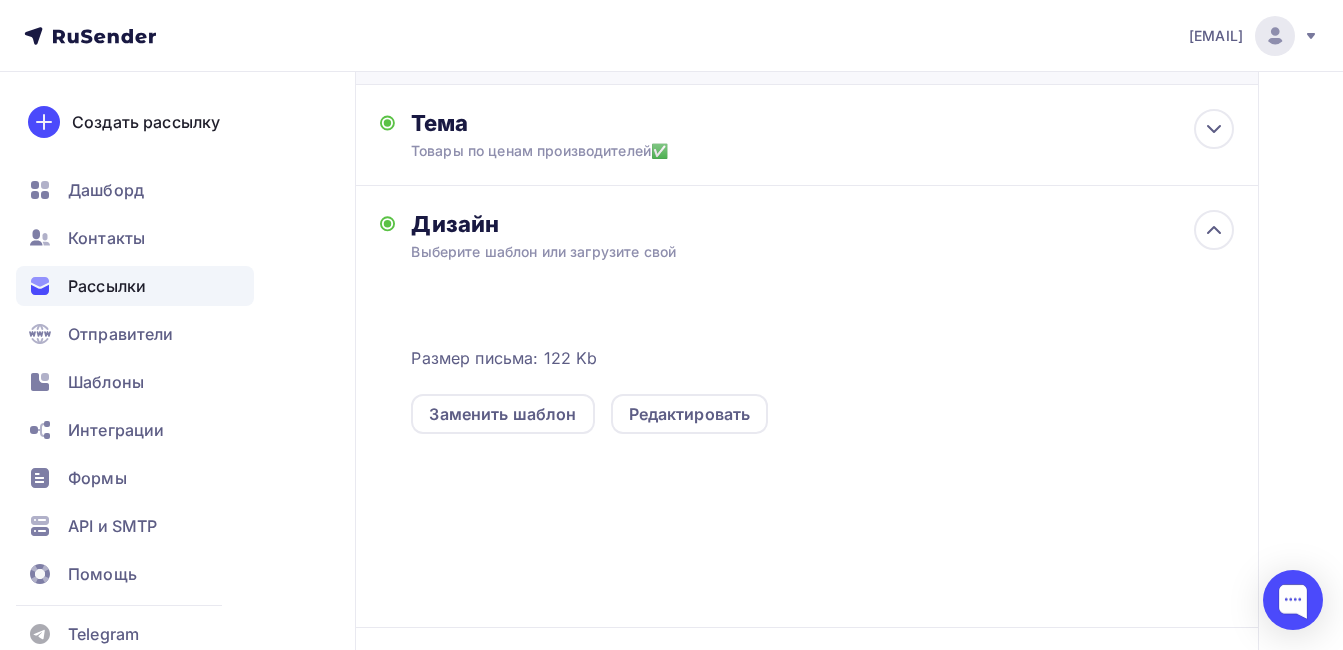 scroll, scrollTop: 542, scrollLeft: 0, axis: vertical 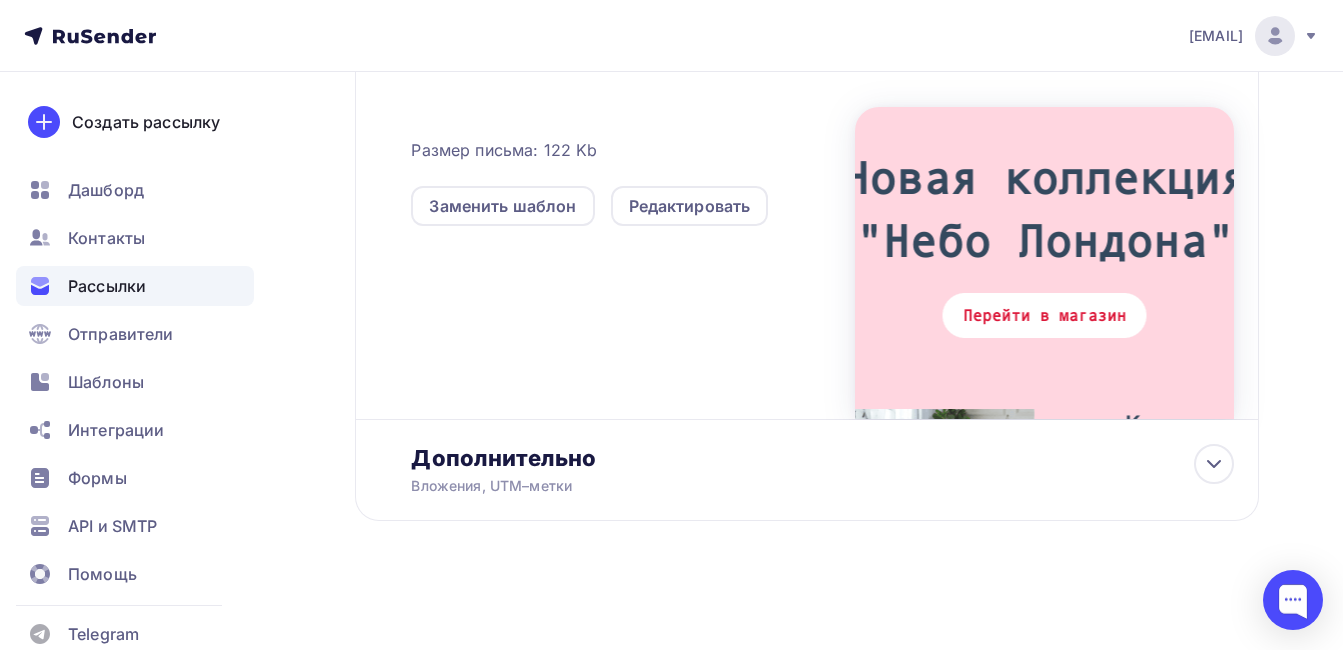 click on "Назад
Копия Комплект постельного белья "Небо Лондона"
Копия Комплект постельного белья "Небо Лондона"
Закончить позже
Переименовать рассылку
Удалить
Далее
Отправитель
[EMAIL]
Email  *
[EMAIL]
[EMAIL]               Добавить отправителя
Рекомендуем  добавить почту на домене , чтобы рассылка не попала в «Спам»
Имя                 Сохранить
[TIME]" at bounding box center [671, 90] 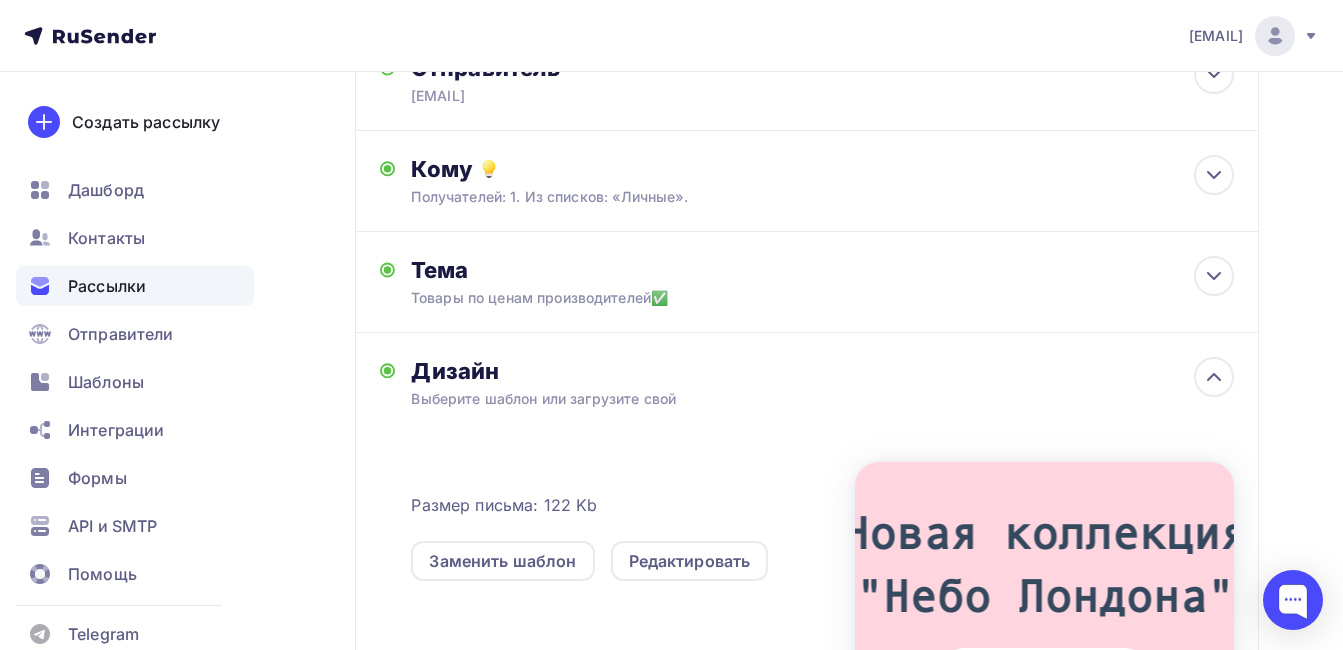 scroll, scrollTop: 0, scrollLeft: 0, axis: both 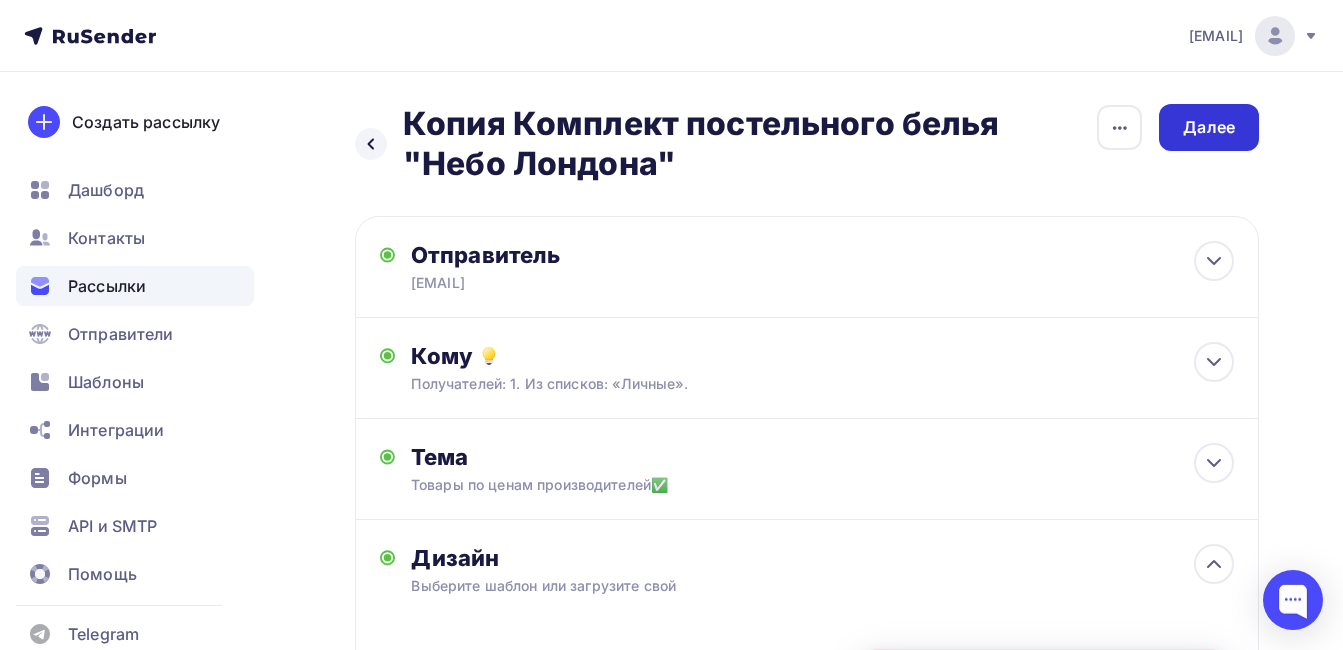 click on "Далее" at bounding box center (1209, 127) 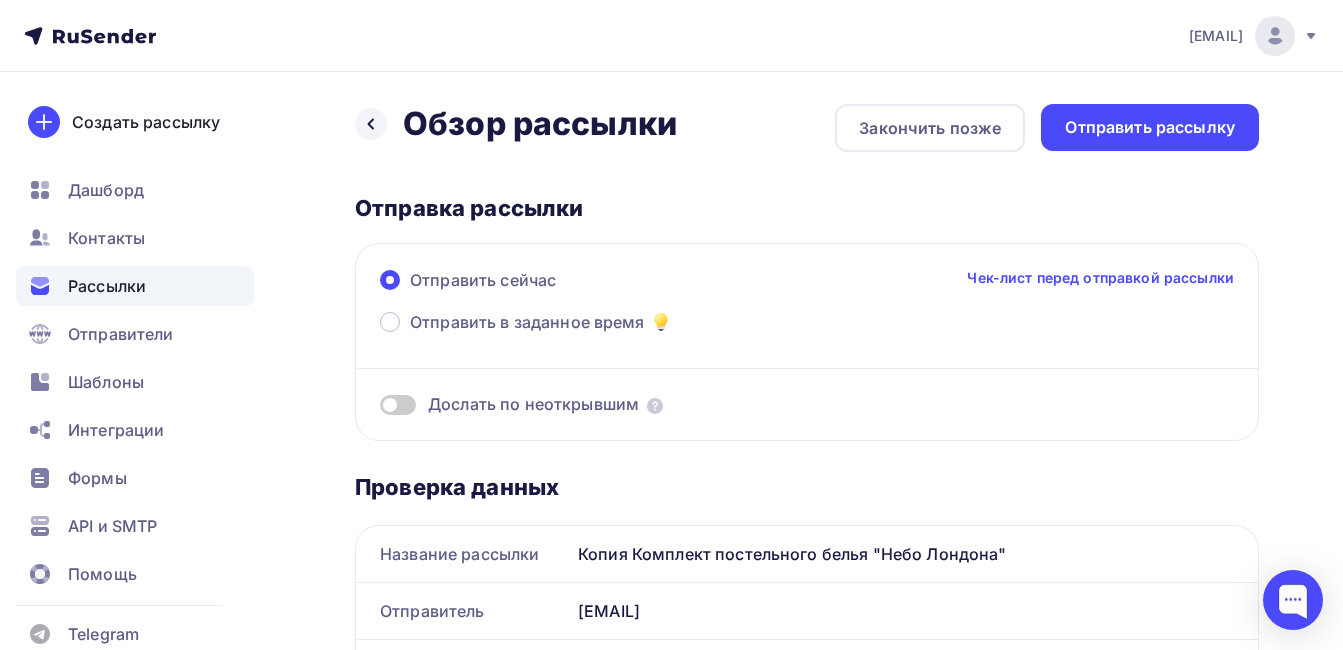 scroll, scrollTop: 0, scrollLeft: 0, axis: both 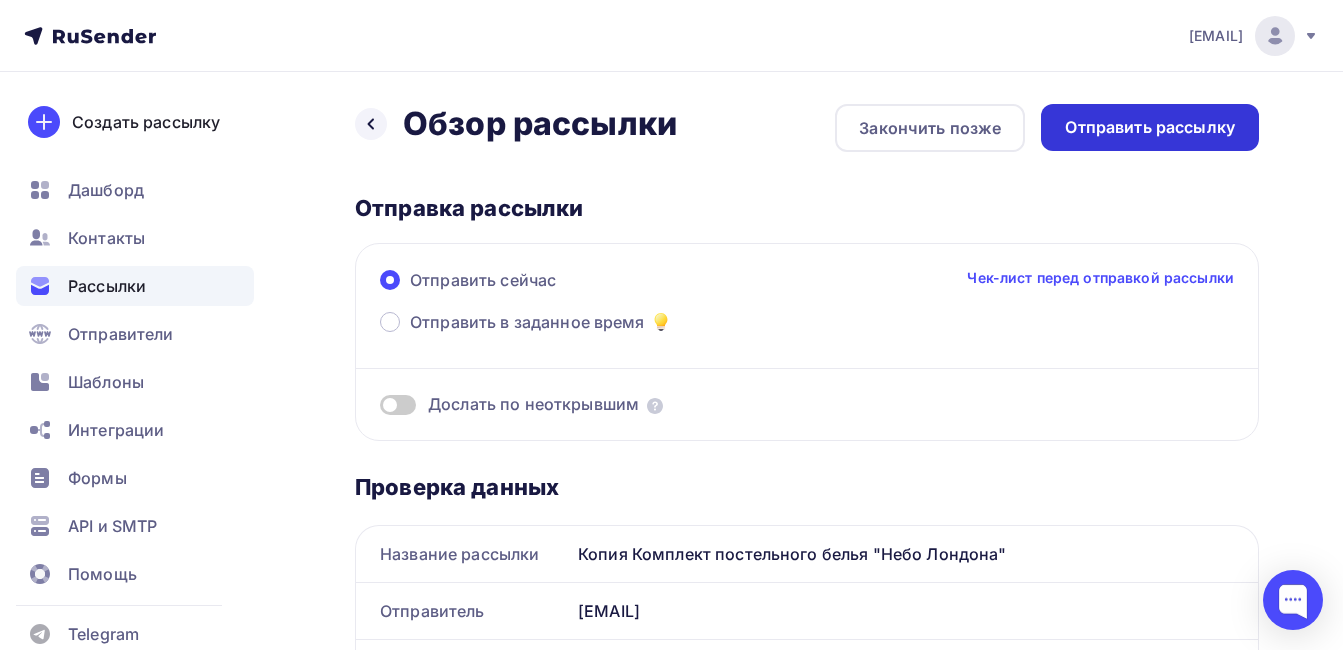 click on "Отправить рассылку" at bounding box center [1150, 127] 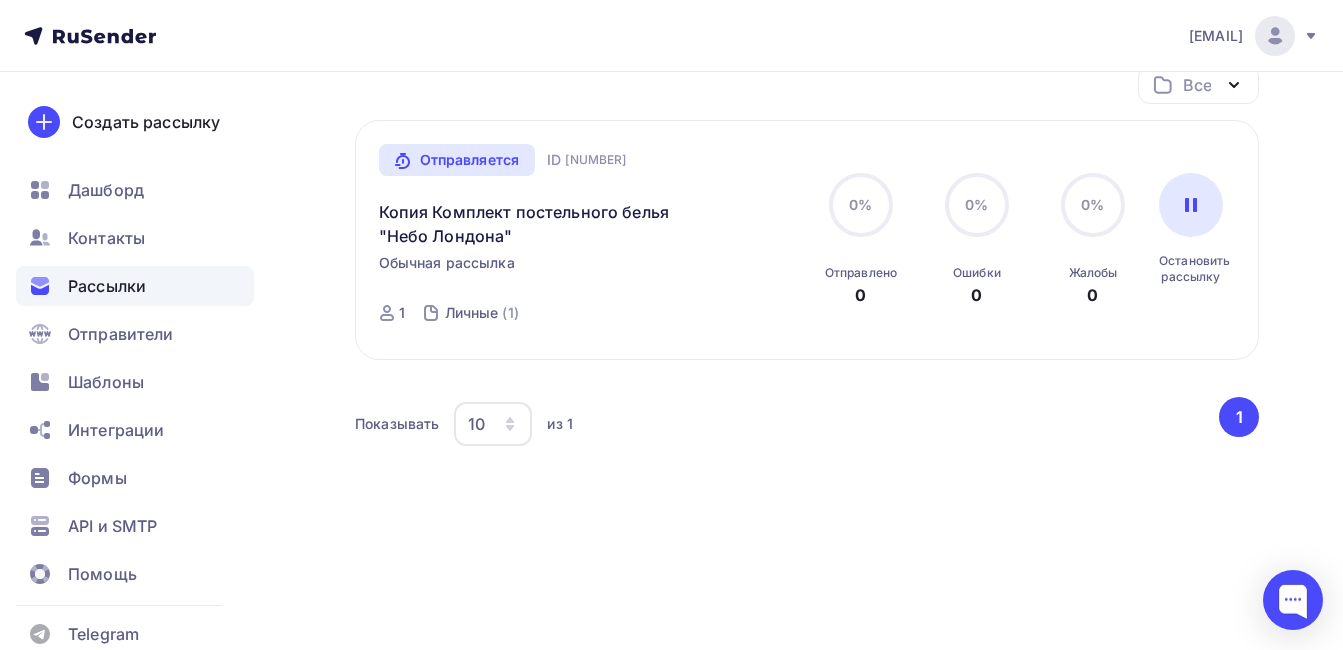 scroll, scrollTop: 0, scrollLeft: 0, axis: both 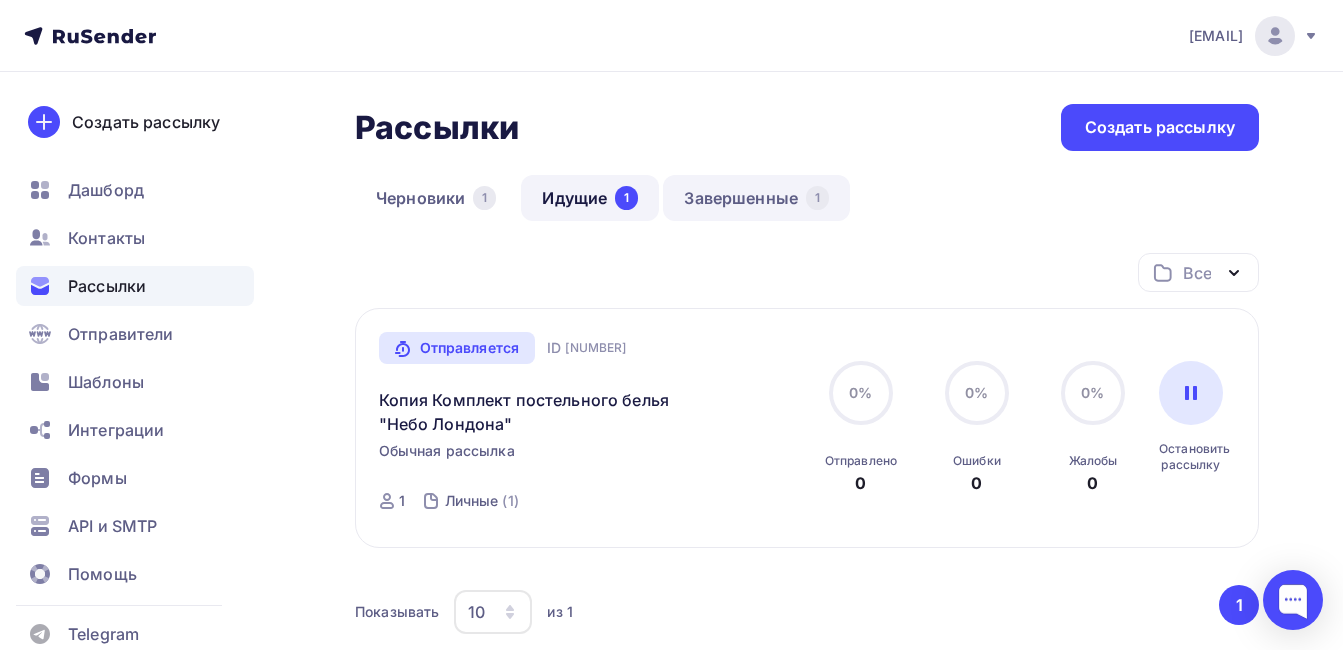 click on "Завершенные
1" at bounding box center (756, 198) 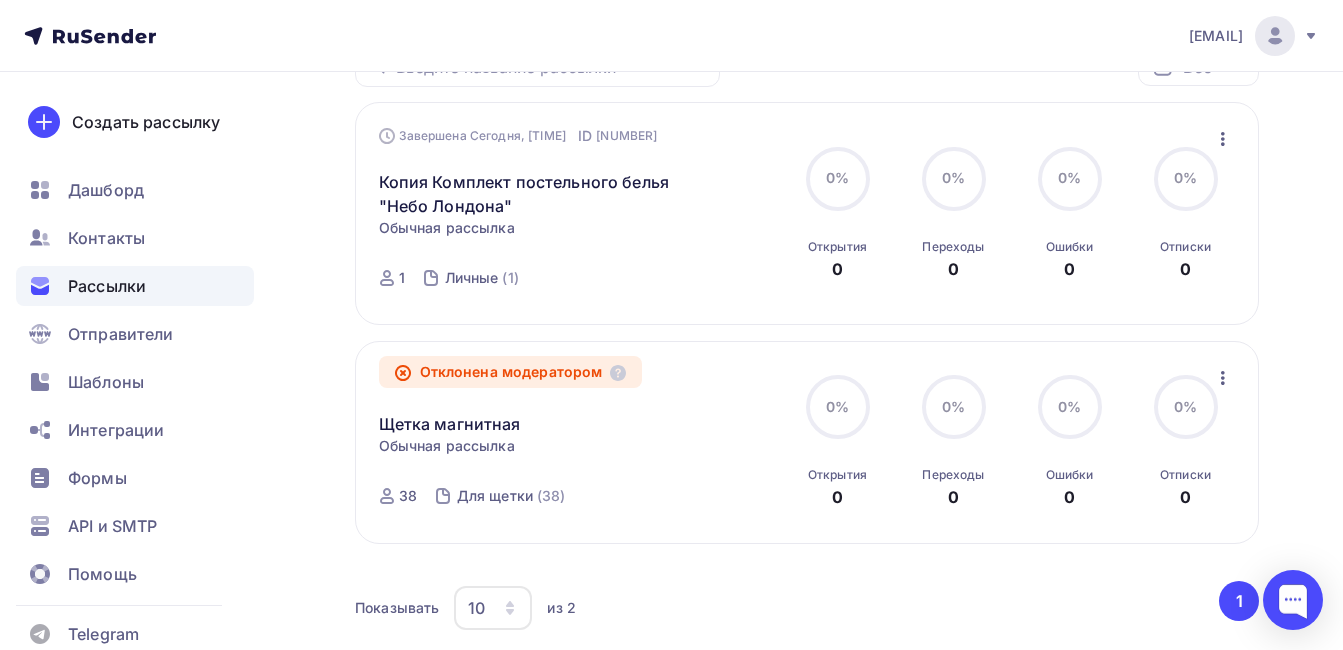 scroll, scrollTop: 0, scrollLeft: 0, axis: both 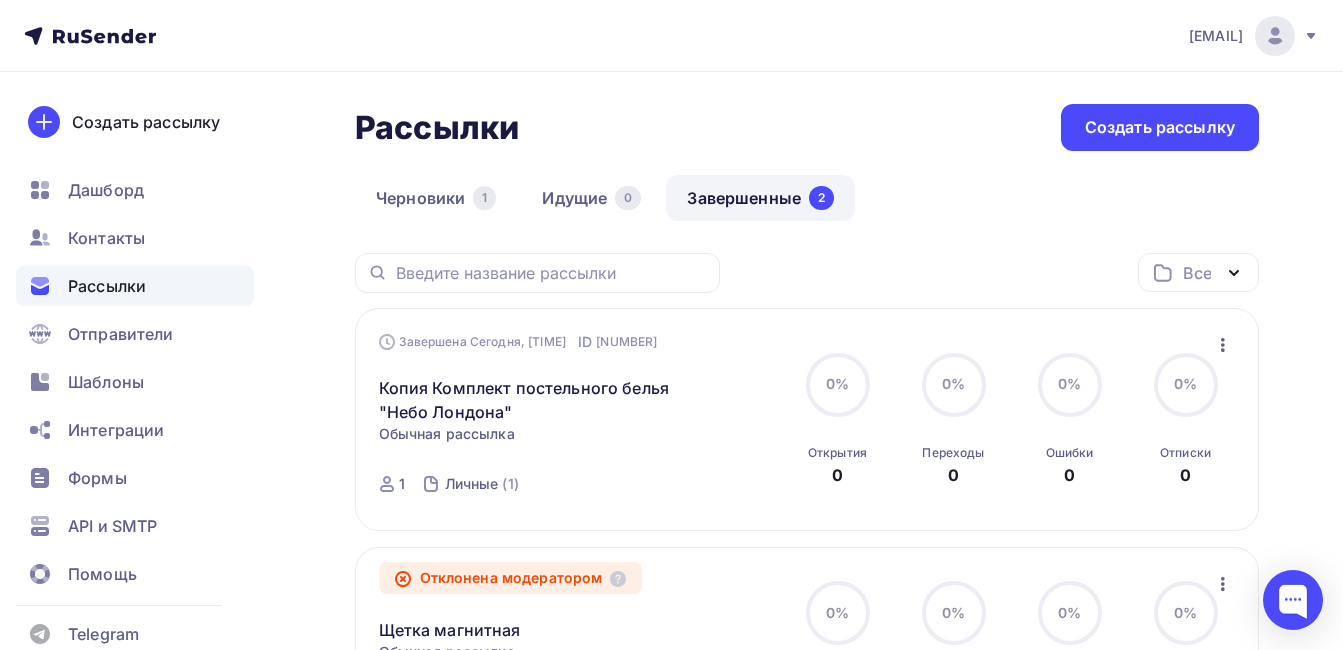 click on "wbsta@[DOMAIN]             Аккаунт         Тарифы       Выйти
Создать рассылку
Дашборд
Контакты
Рассылки
Отправители
Шаблоны
Интеграции
Формы
API и SMTP
Помощь
Telegram
Аккаунт         Тарифы                   Помощь       Выйти" at bounding box center [671, 36] 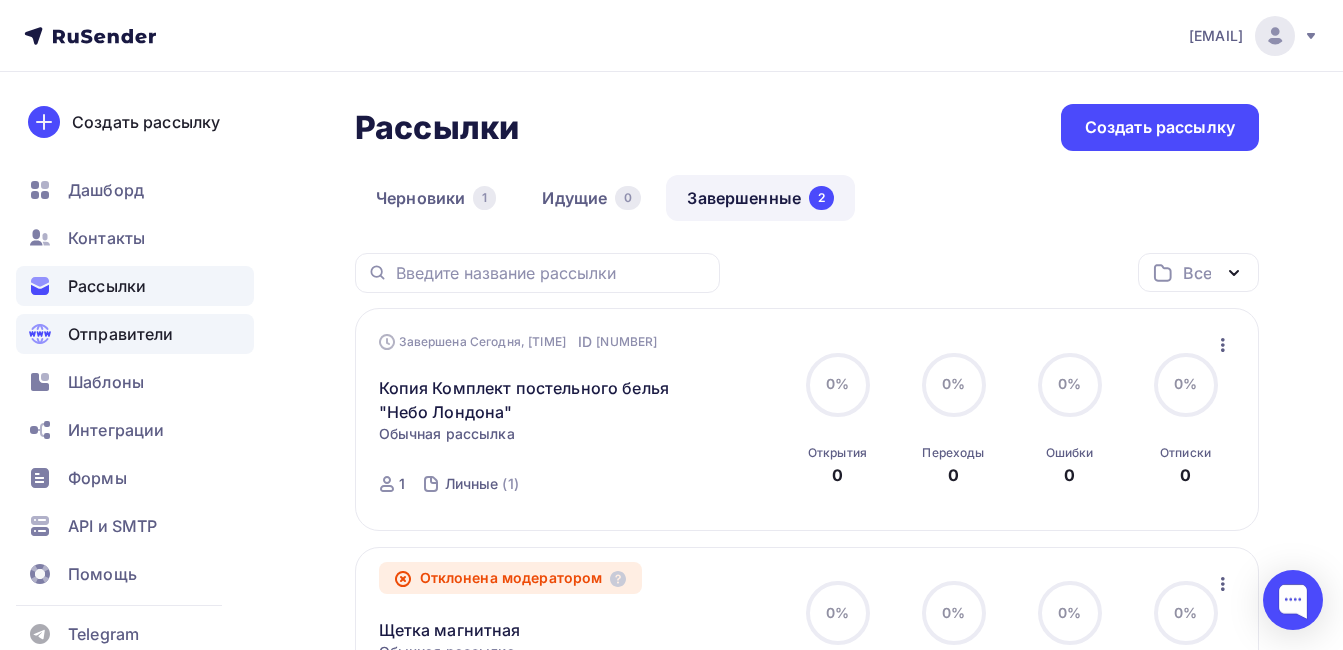 click on "Отправители" at bounding box center (121, 334) 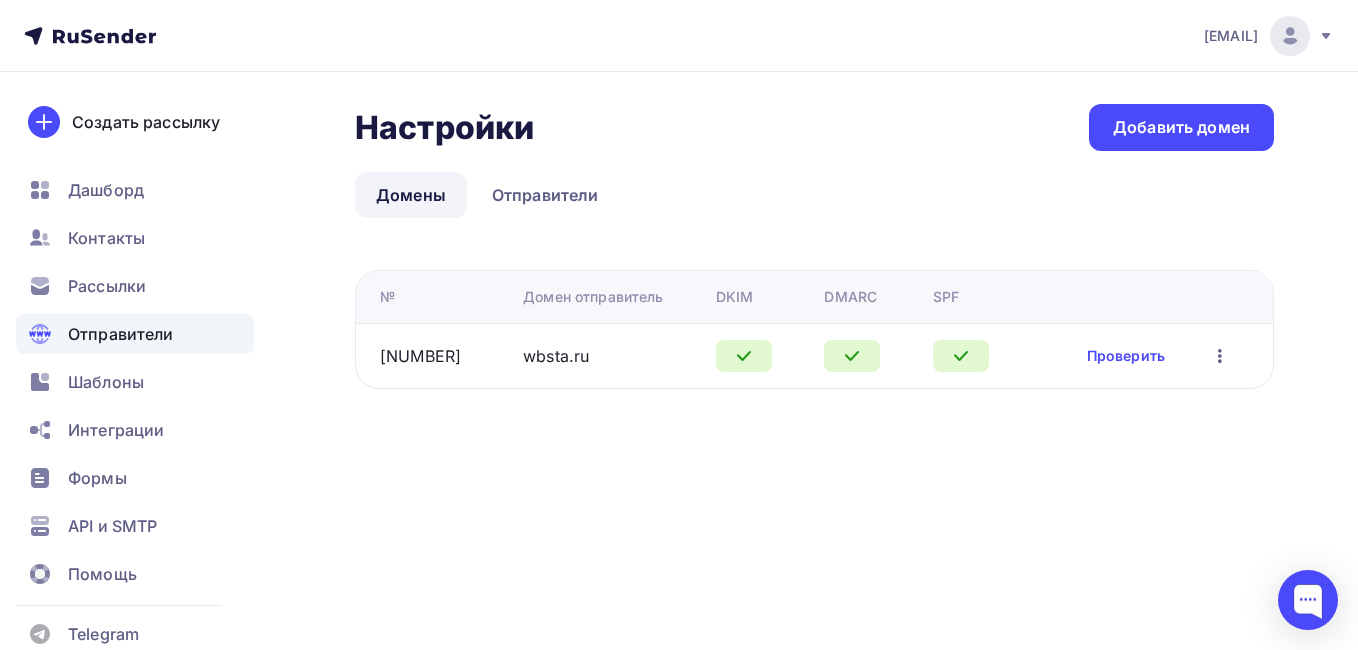 click on "wbsta@[DOMAIN]             Аккаунт         Тарифы       Выйти
Создать рассылку
Дашборд
Контакты
Рассылки
Отправители
Шаблоны
Интеграции
Формы
API и SMTP
Помощь
Telegram
Аккаунт         Тарифы                   Помощь       Выйти" at bounding box center [679, 36] 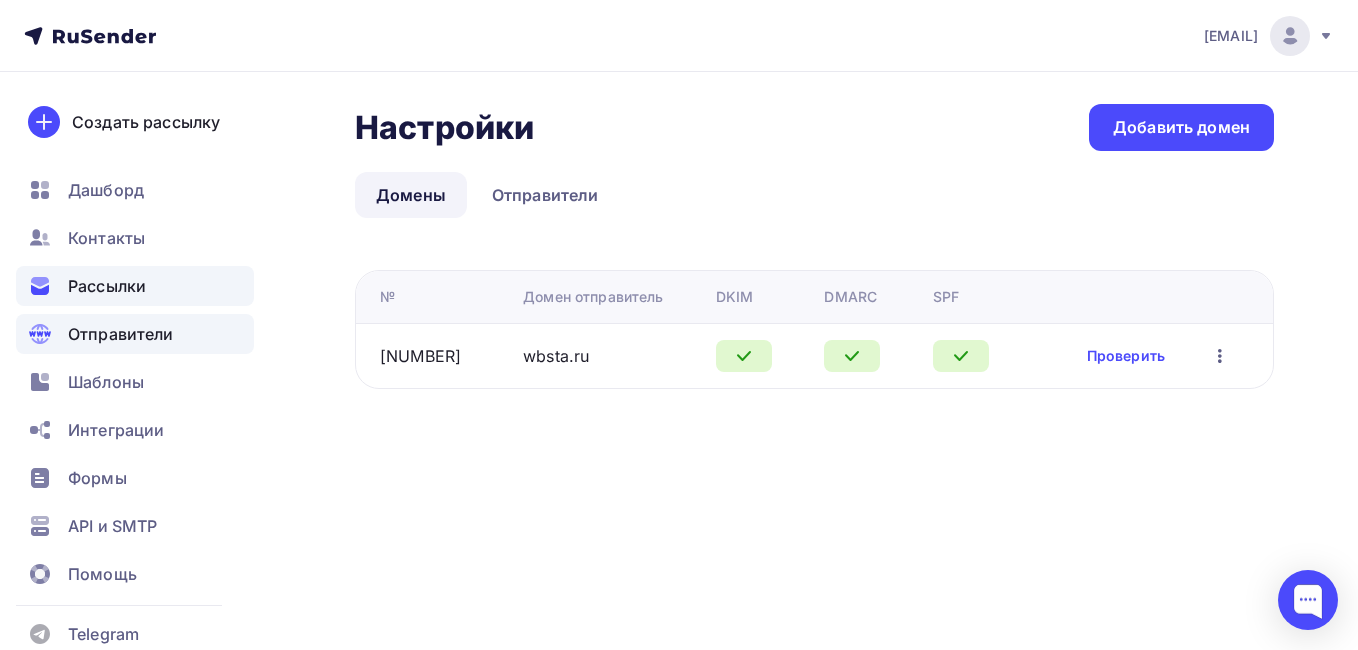 click on "Рассылки" at bounding box center [107, 286] 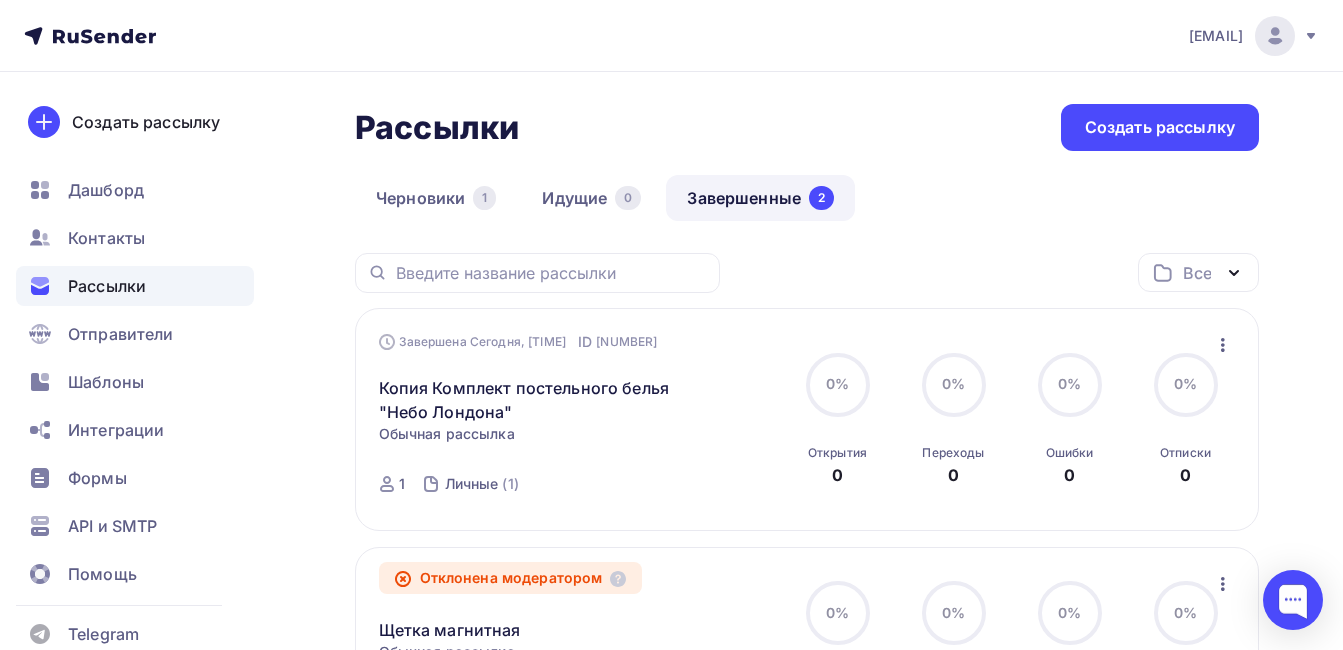 click on "Рассылки
Рассылки
Создать рассылку
Черновики
1
Идущие
0
Завершенные
2
Завершенные
2
Черновики
1
Идущие
0
Все
Все папки           Создать новую папку
Завершена
Сегодня, [TIME]
ID   [NUMBER]             Копия Комплект постельного белья "Небо Лондона"
Статистика
Обзор рассылки
Копировать в новую
ID   [NUMBER]                 (1)" at bounding box center [671, 531] 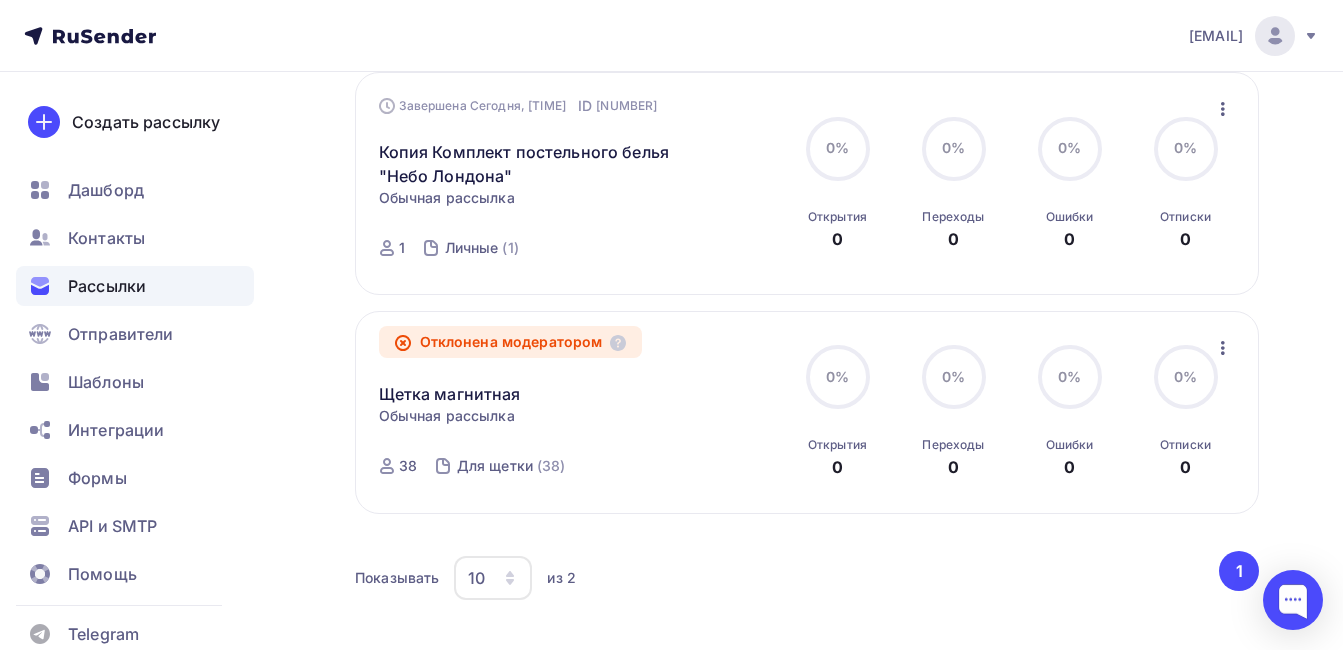 scroll, scrollTop: 0, scrollLeft: 0, axis: both 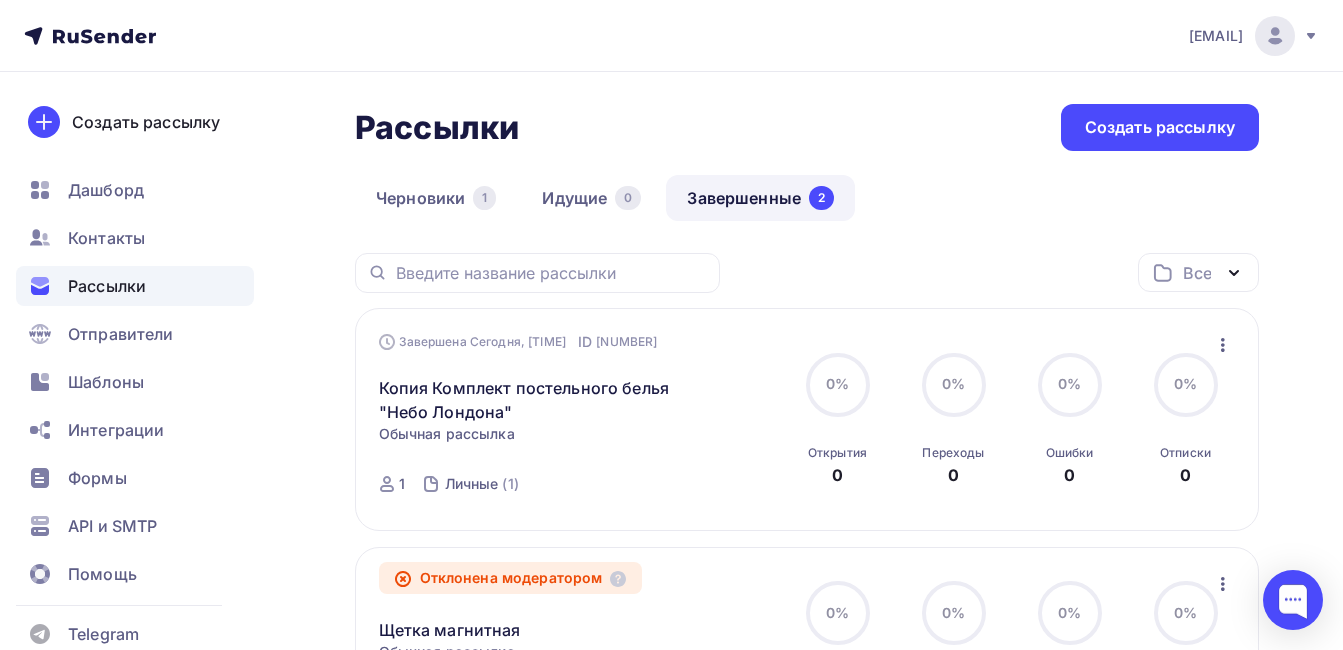 click on "wbsta@[DOMAIN]             Аккаунт         Тарифы       Выйти
Создать рассылку
Дашборд
Контакты
Рассылки
Отправители
Шаблоны
Интеграции
Формы
API и SMTP
Помощь
Telegram
Аккаунт         Тарифы                   Помощь       Выйти" at bounding box center (671, 36) 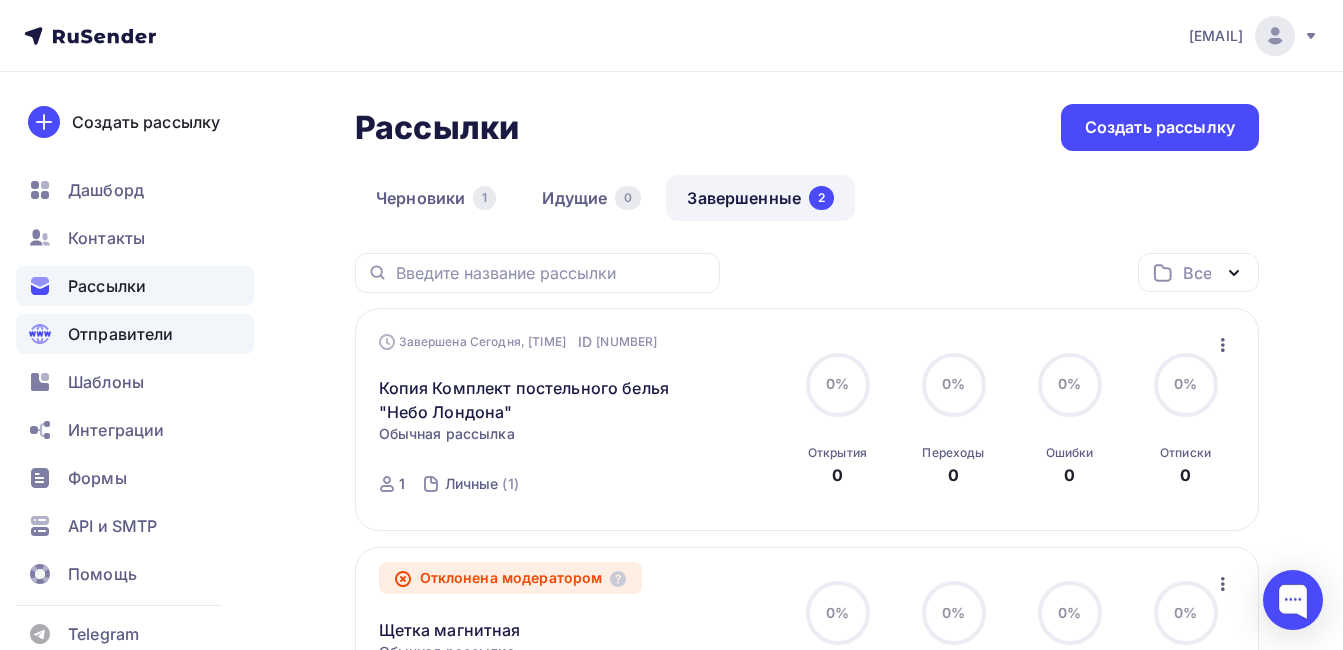 click on "Отправители" at bounding box center (121, 334) 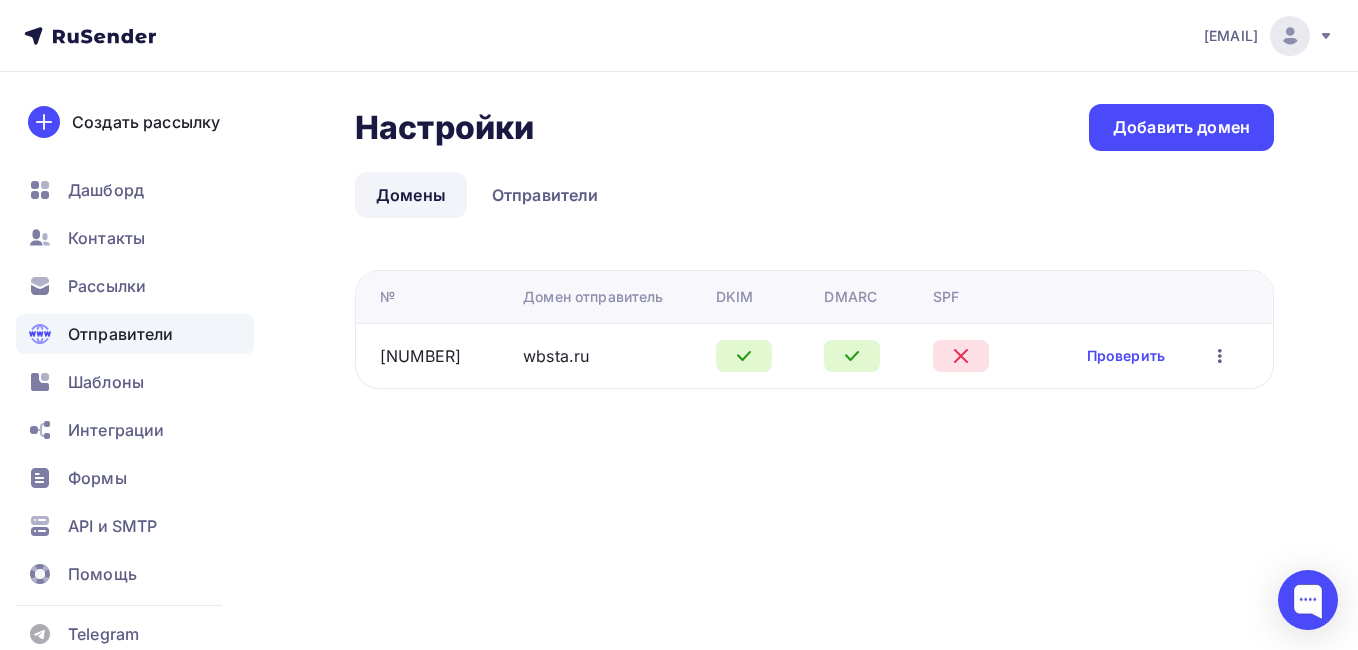 click 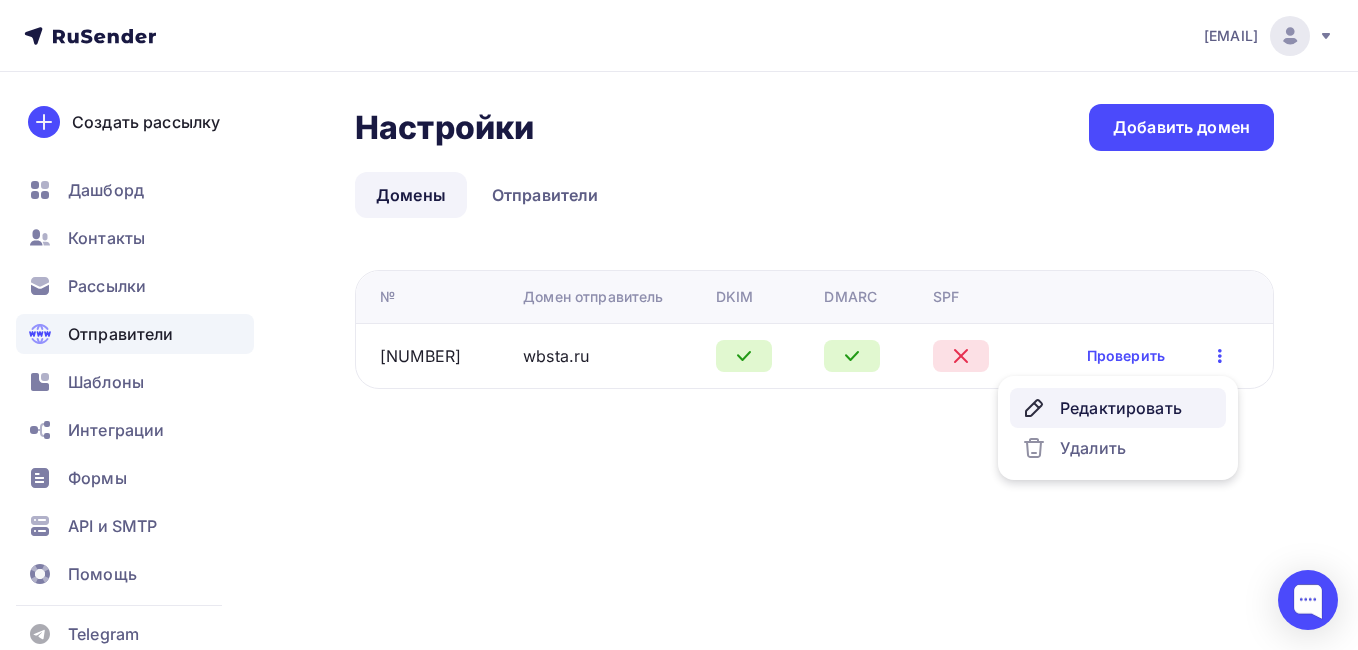 click on "Редактировать" at bounding box center [1118, 408] 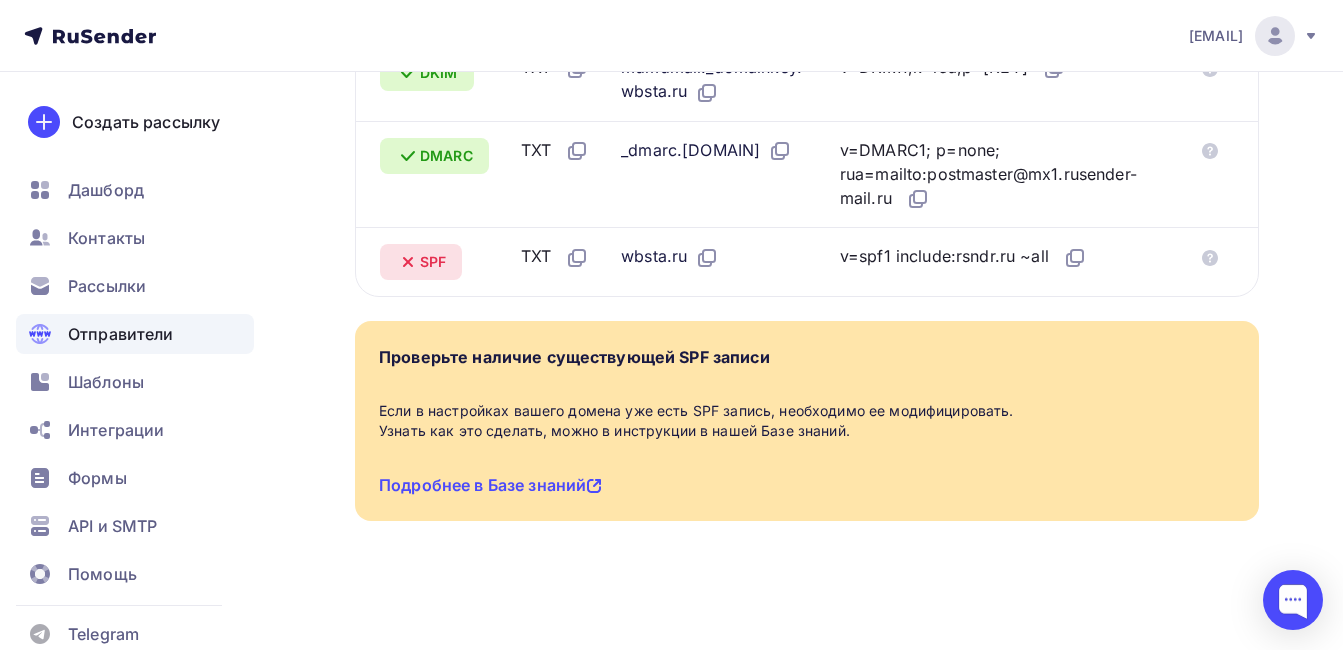 scroll, scrollTop: 795, scrollLeft: 0, axis: vertical 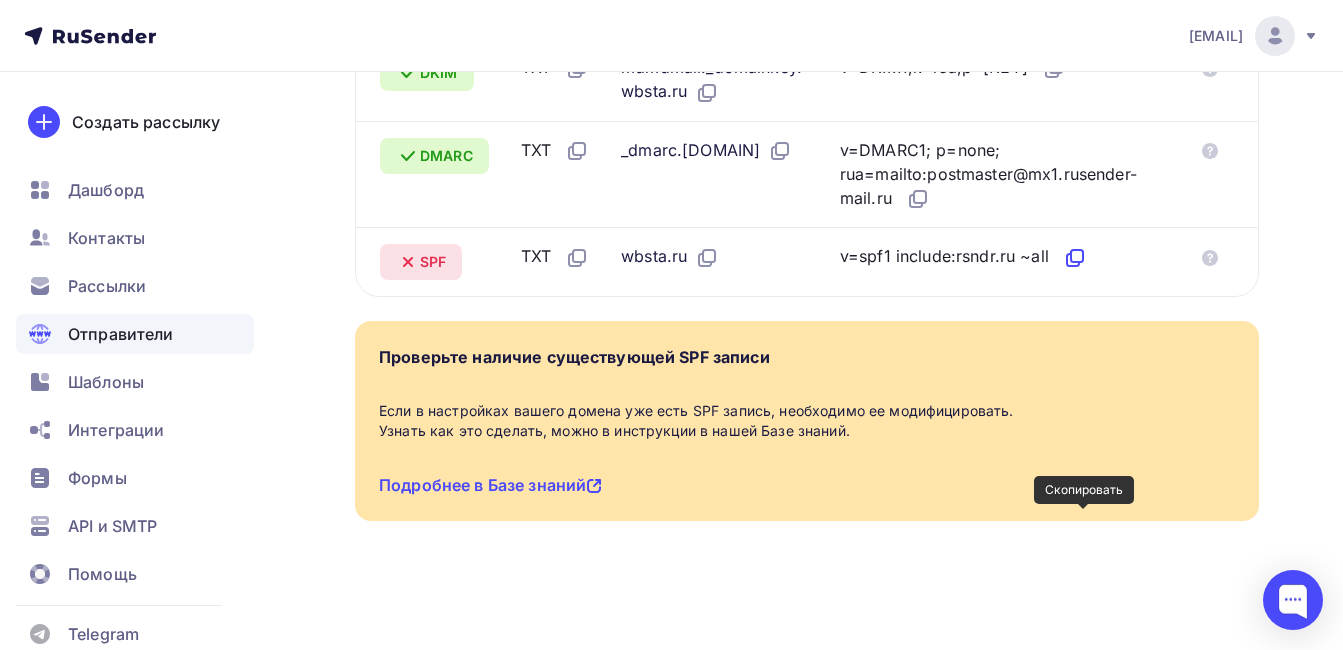 click 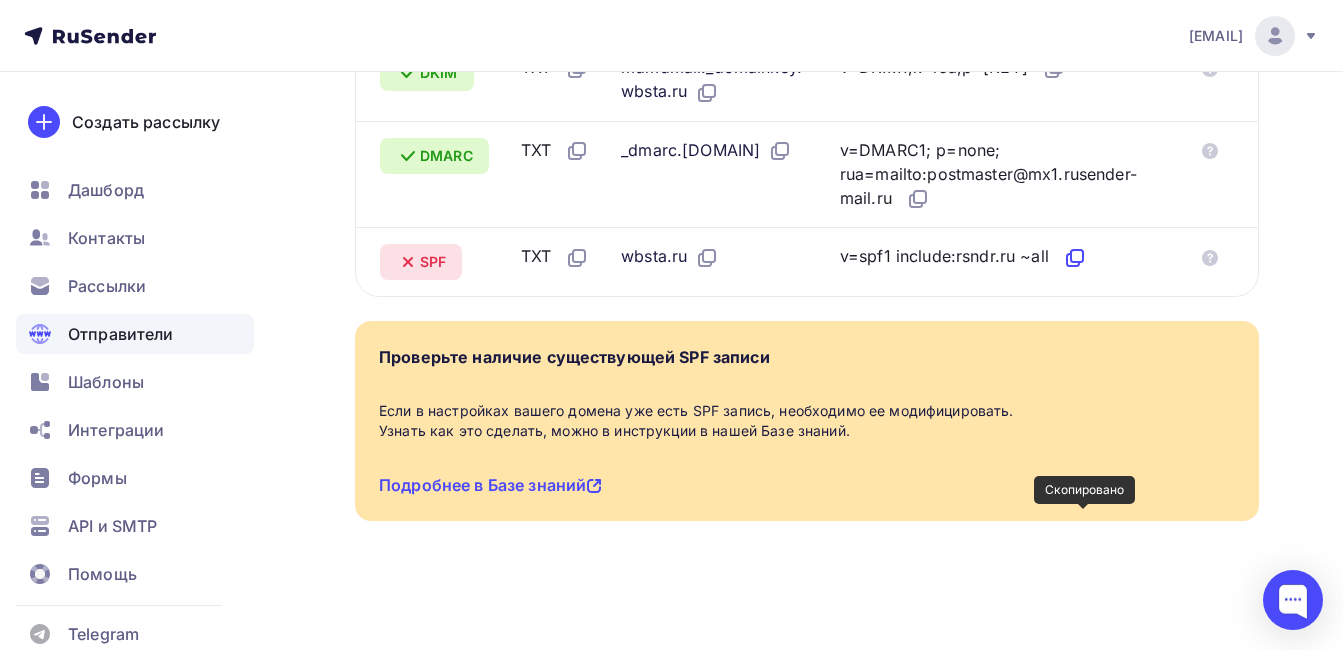 click 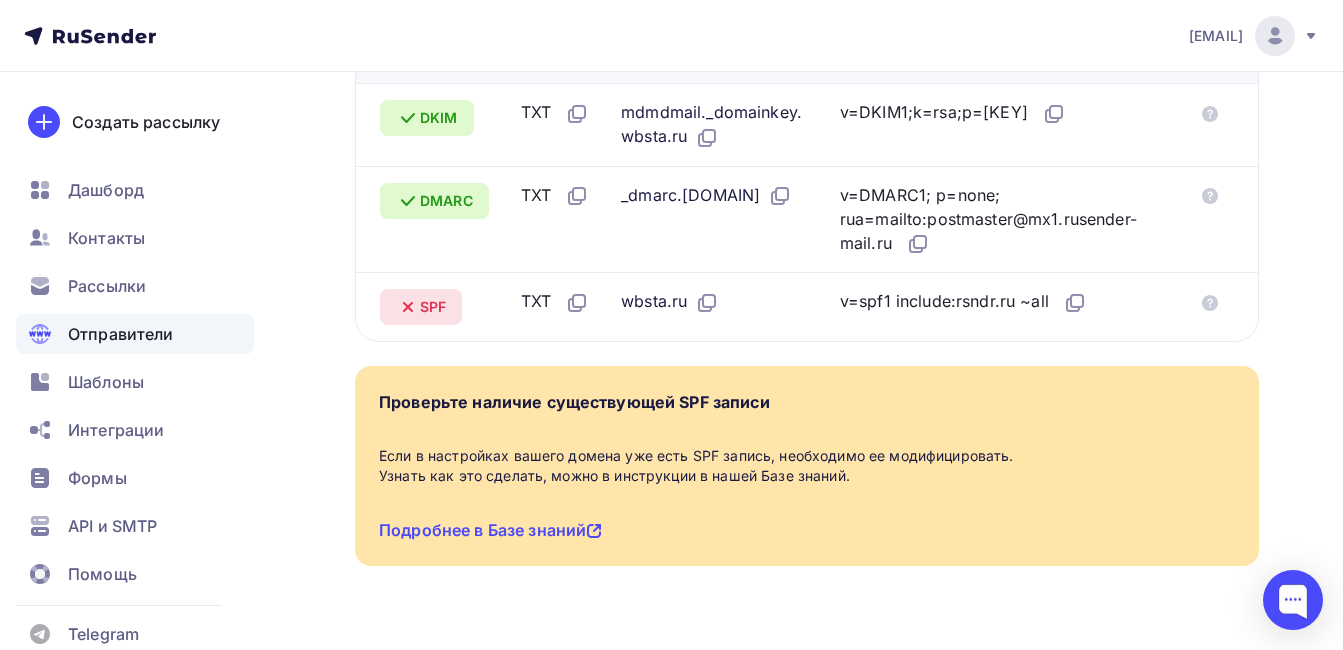 scroll, scrollTop: 592, scrollLeft: 0, axis: vertical 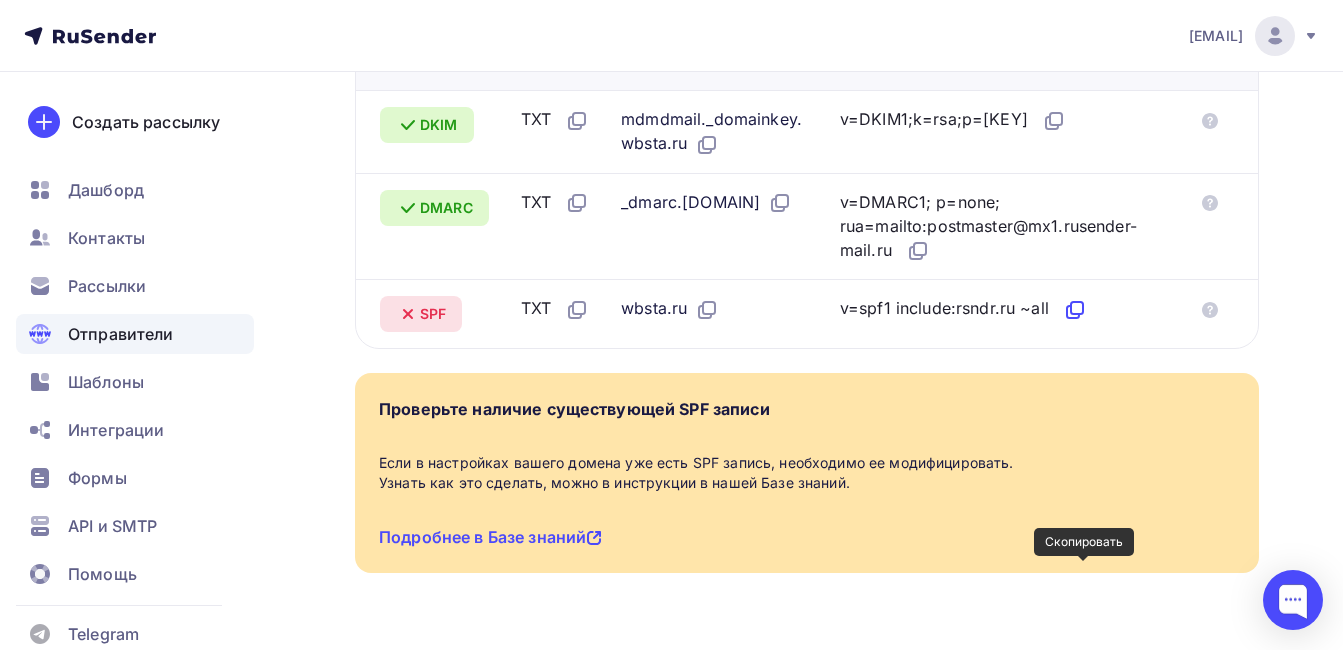 click 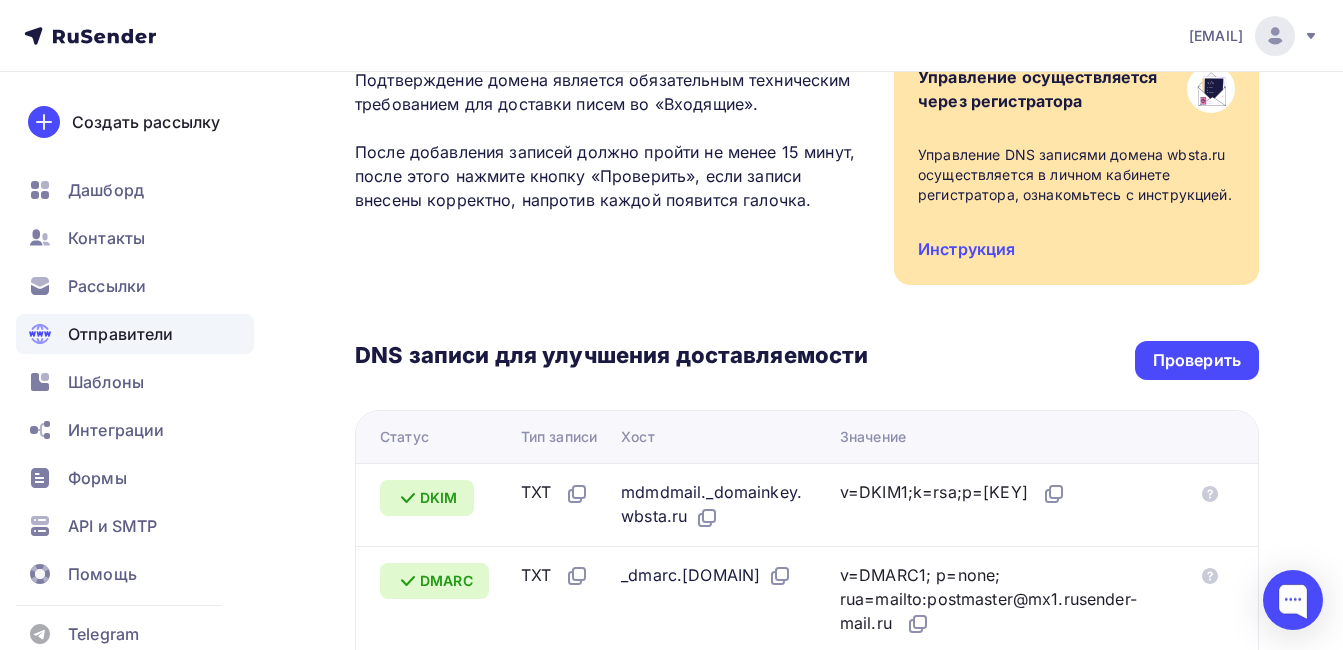scroll, scrollTop: 0, scrollLeft: 0, axis: both 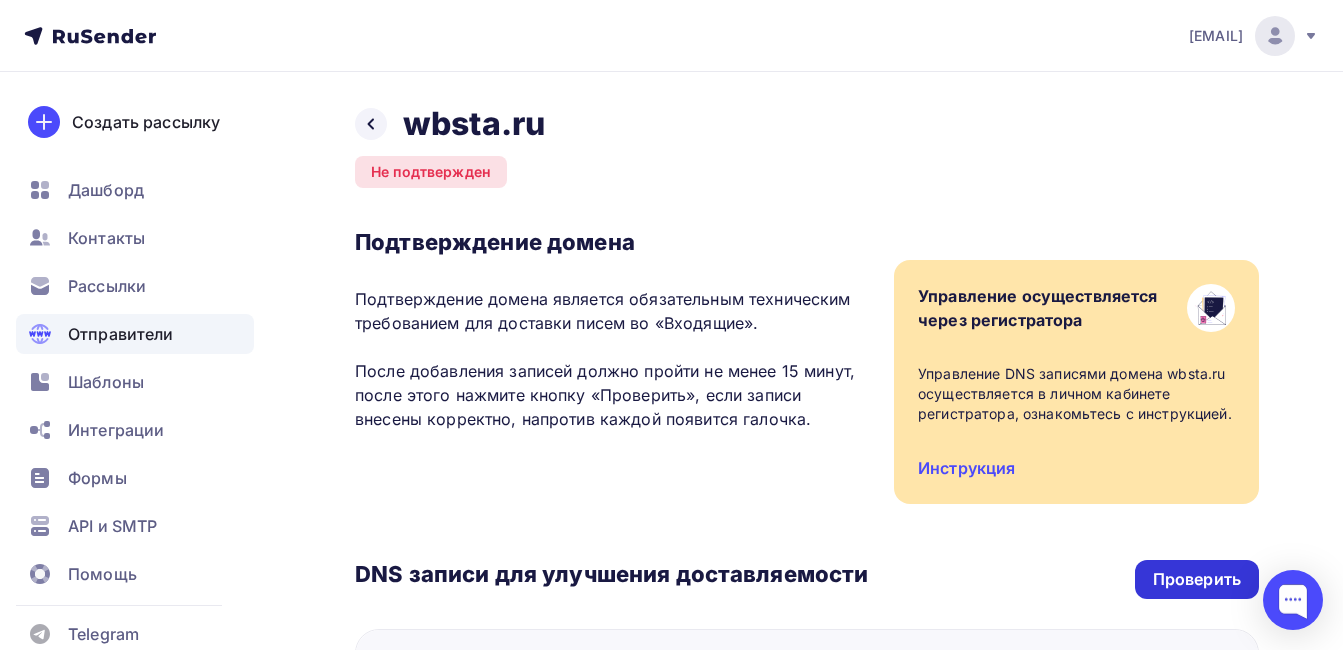 click on "Проверить" at bounding box center [1197, 579] 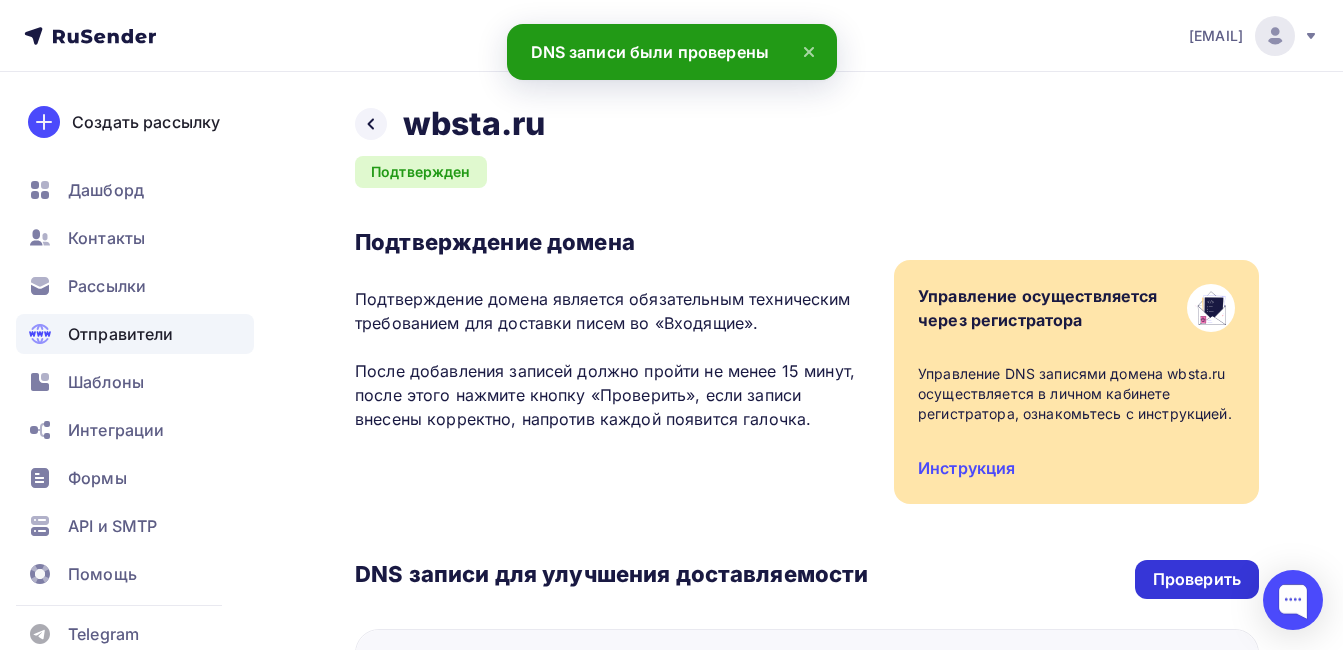 click on "Проверить" at bounding box center [1197, 579] 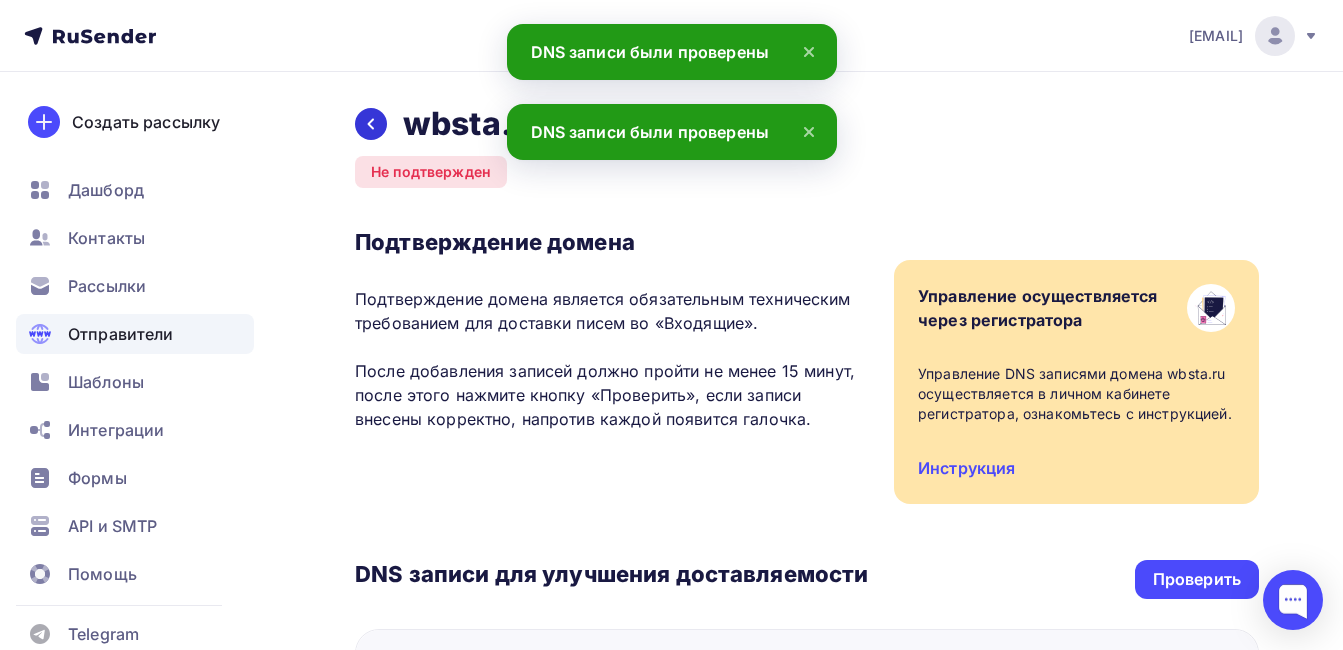 click 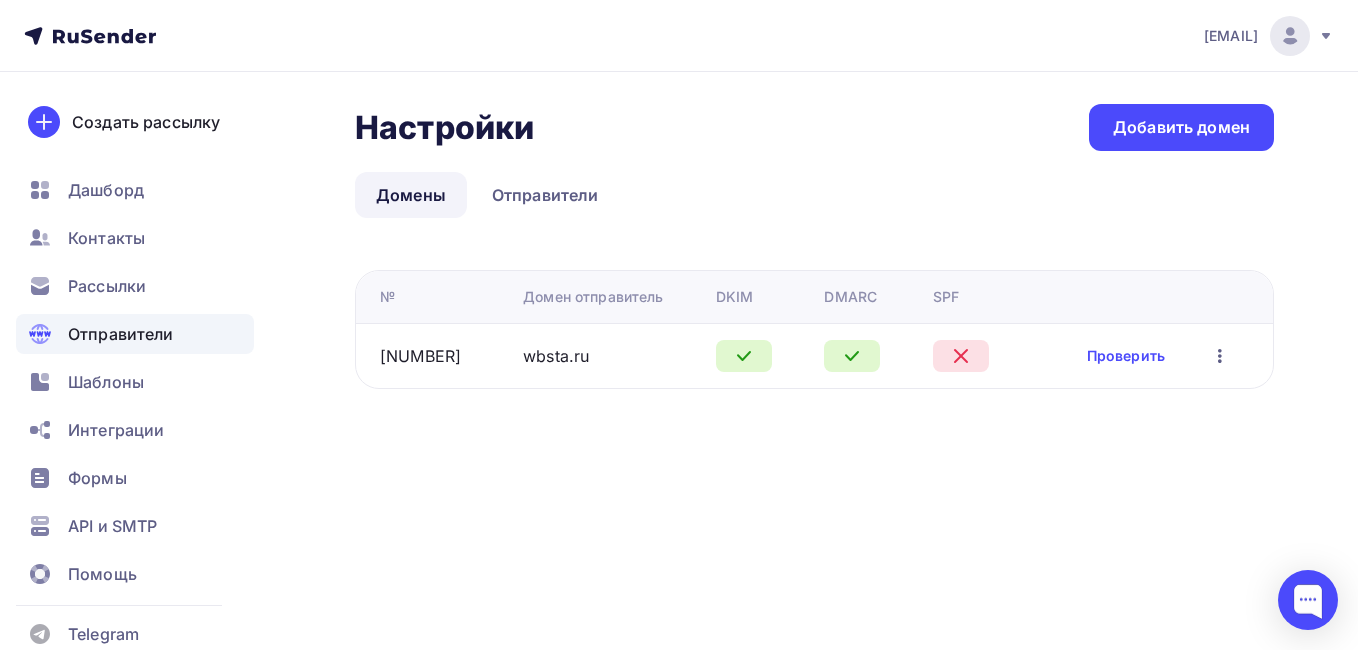click 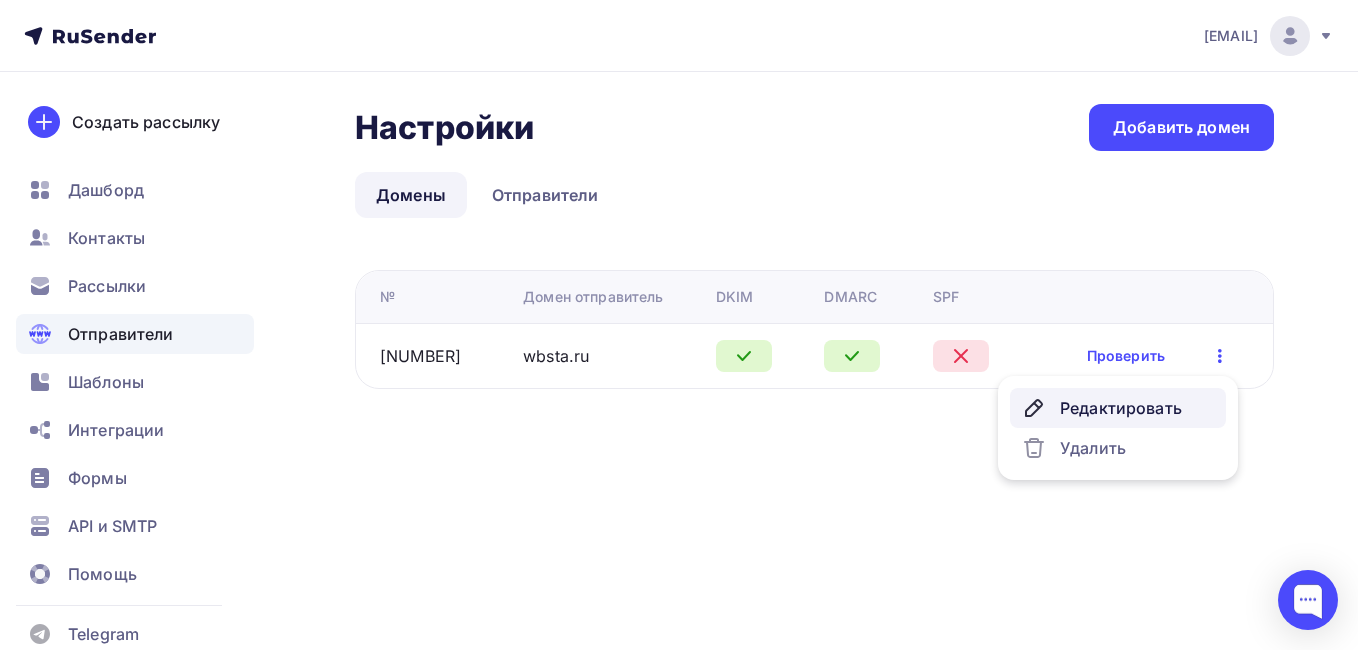 click on "Редактировать" at bounding box center (1118, 408) 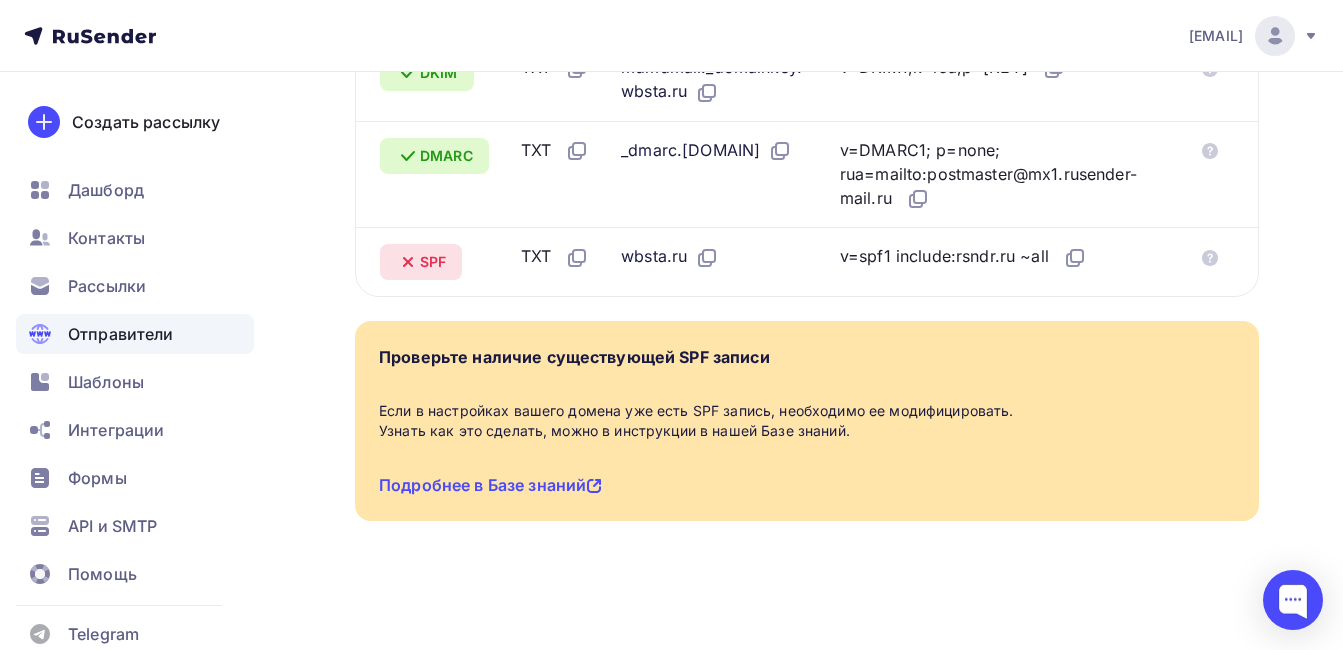 scroll, scrollTop: 908, scrollLeft: 0, axis: vertical 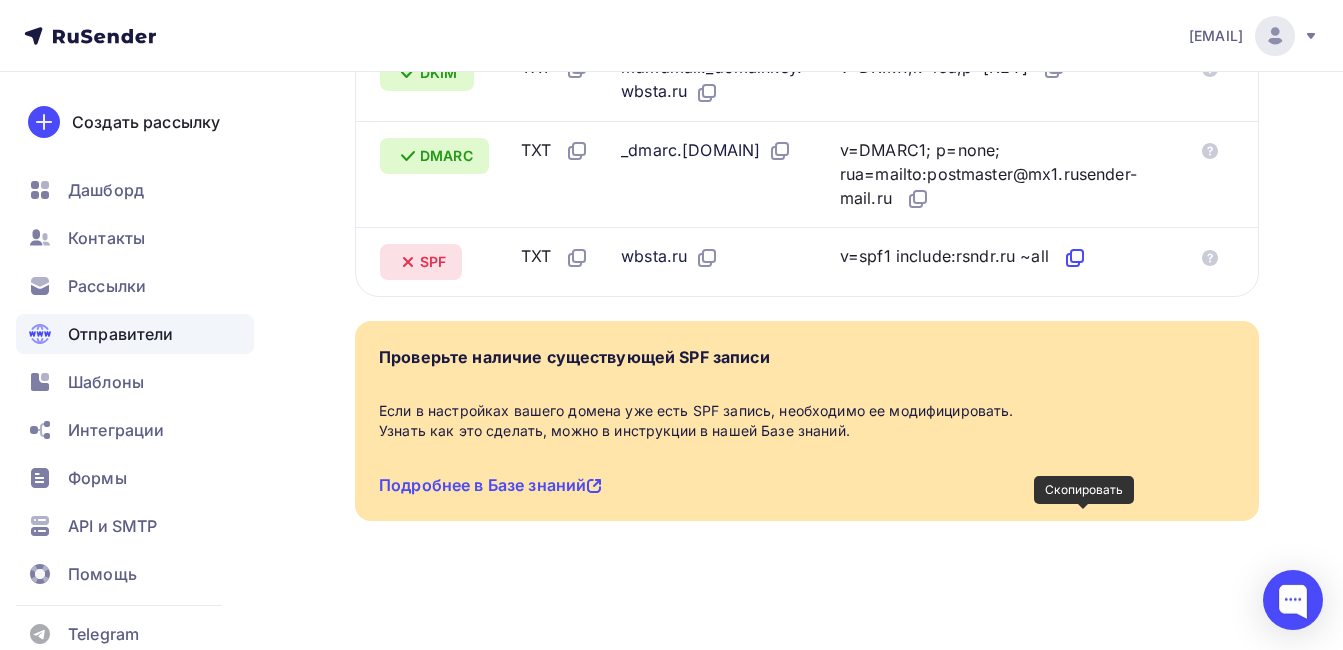 click 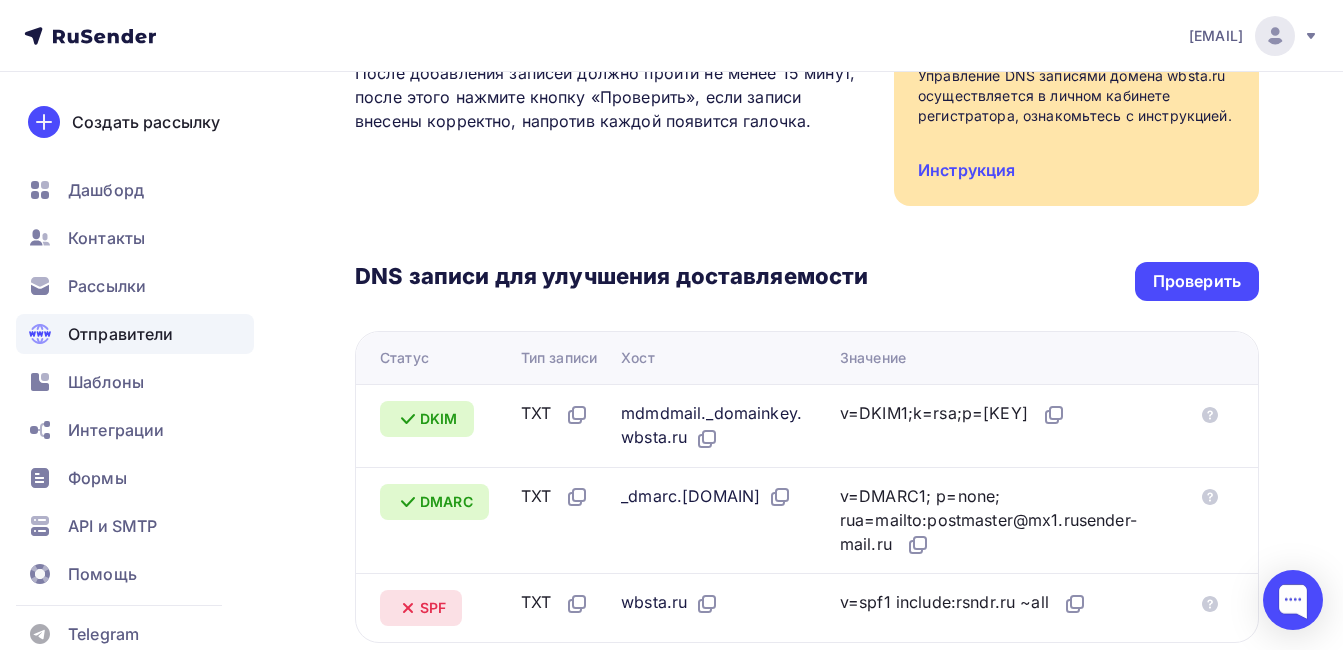 scroll, scrollTop: 297, scrollLeft: 0, axis: vertical 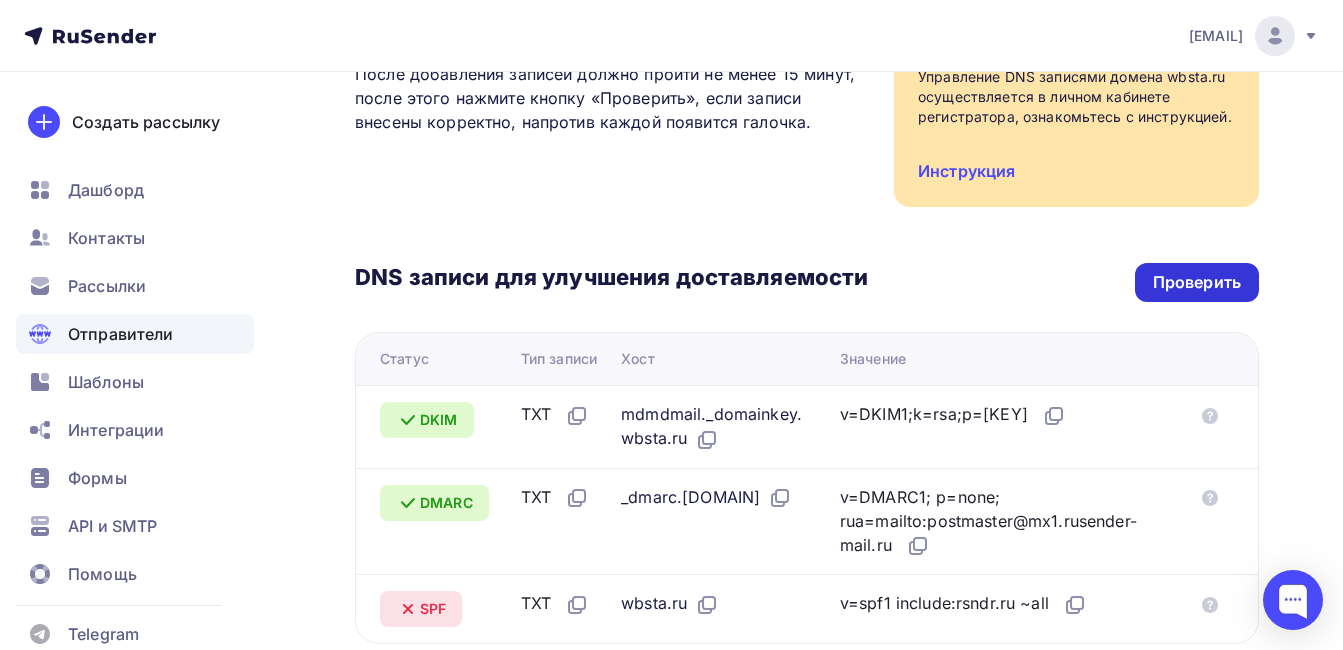 click on "Проверить" at bounding box center (1197, 282) 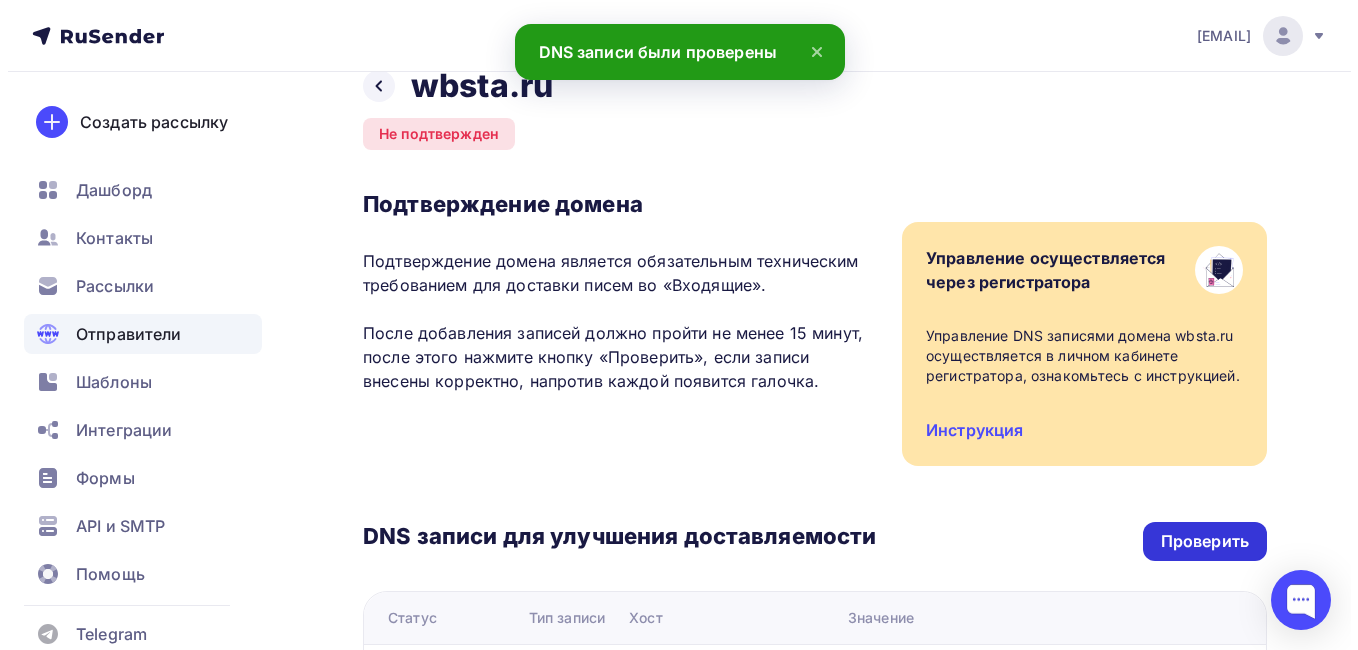 scroll, scrollTop: 0, scrollLeft: 0, axis: both 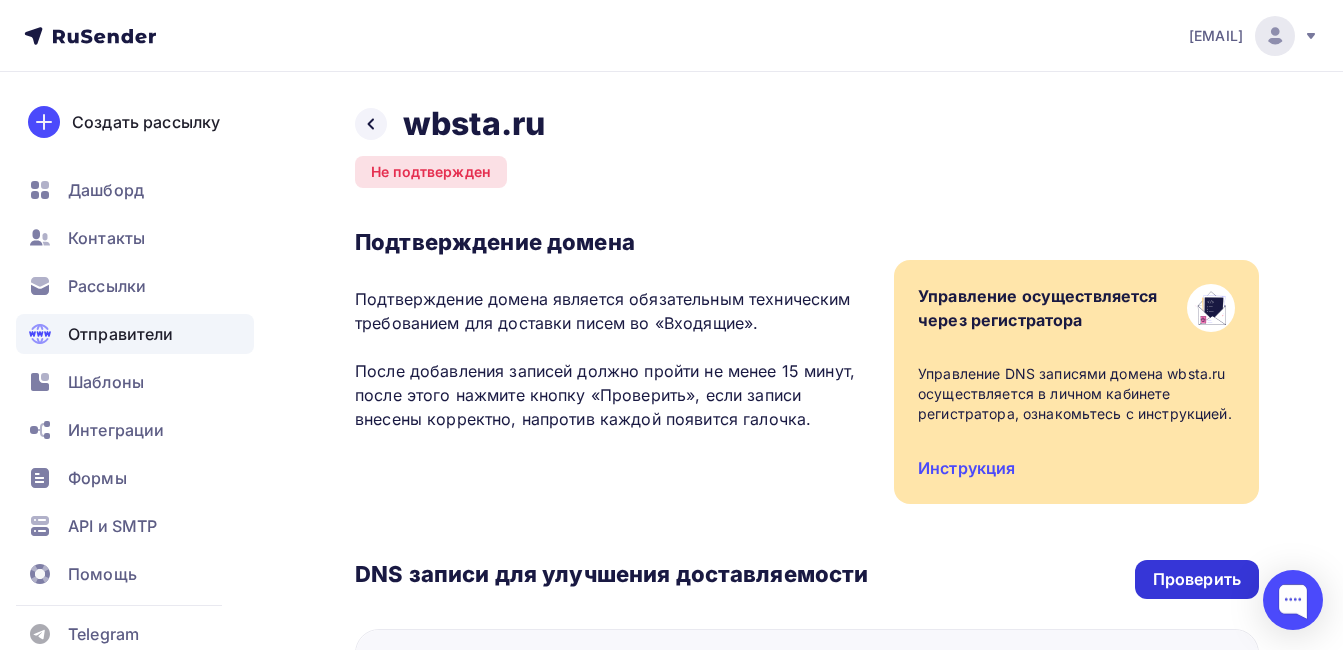 click on "Проверить" at bounding box center (1197, 579) 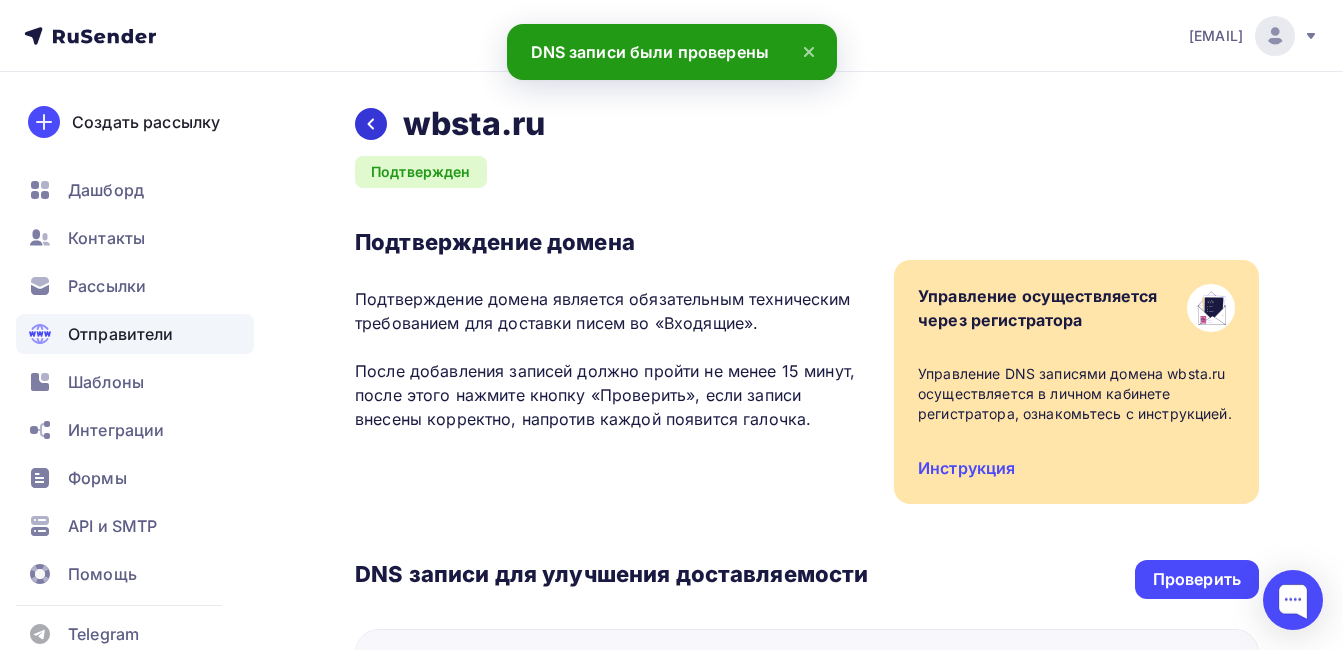 click 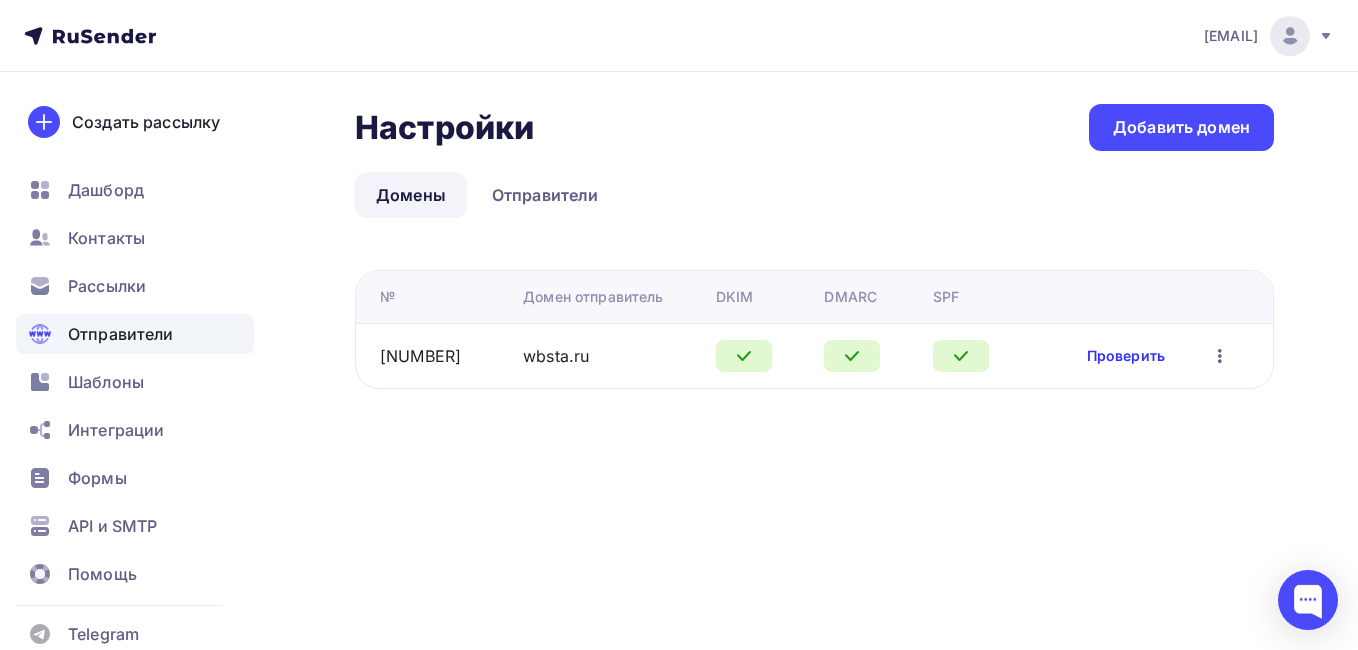 click on "Проверить" at bounding box center (1126, 356) 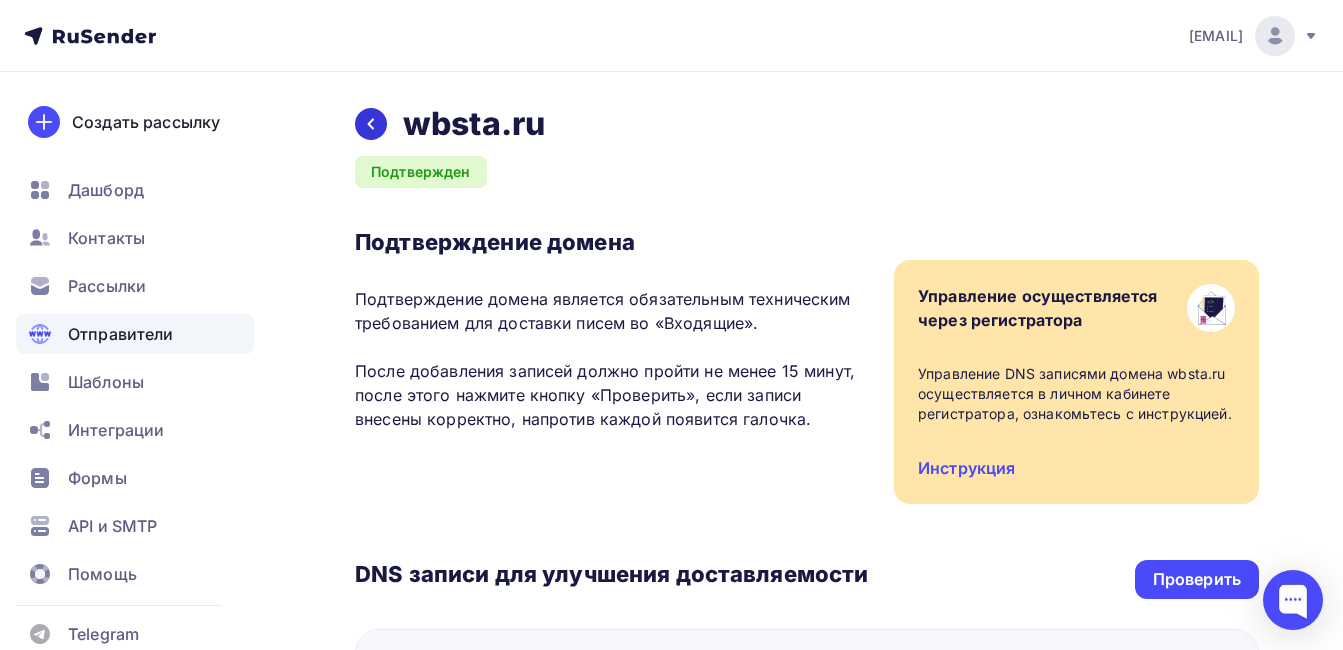 click 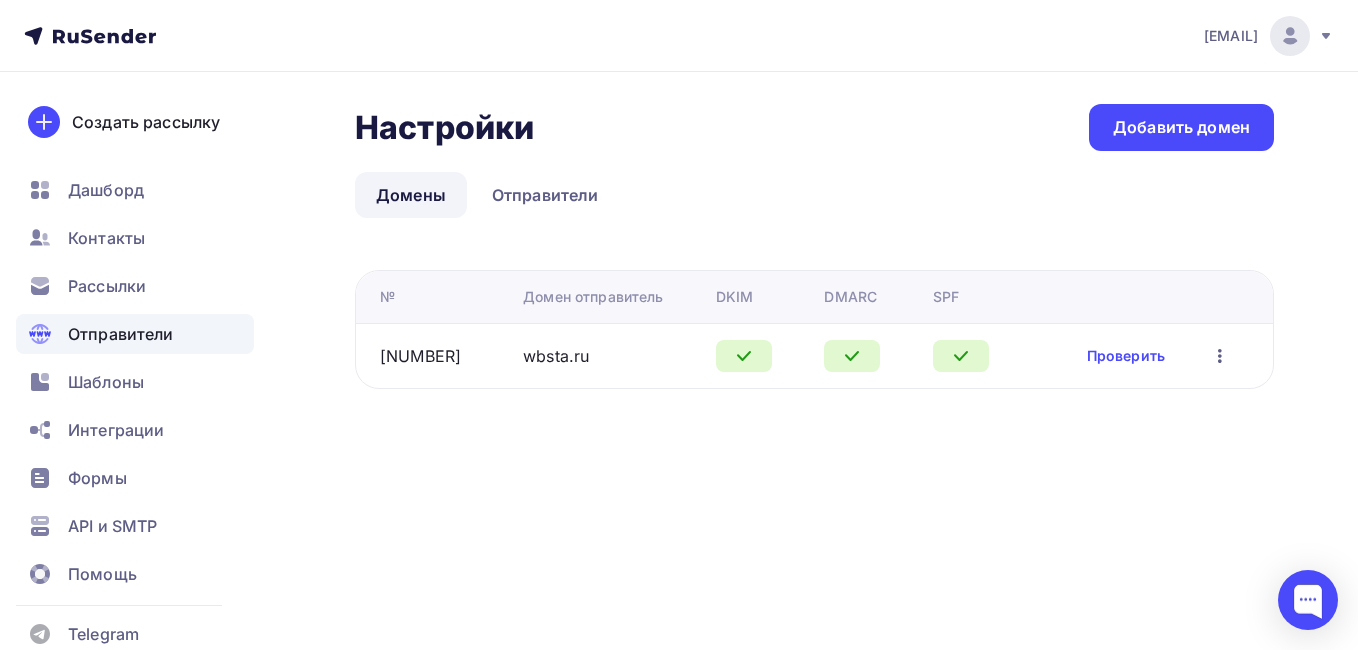drag, startPoint x: 1335, startPoint y: 32, endPoint x: 1320, endPoint y: 35, distance: 15.297058 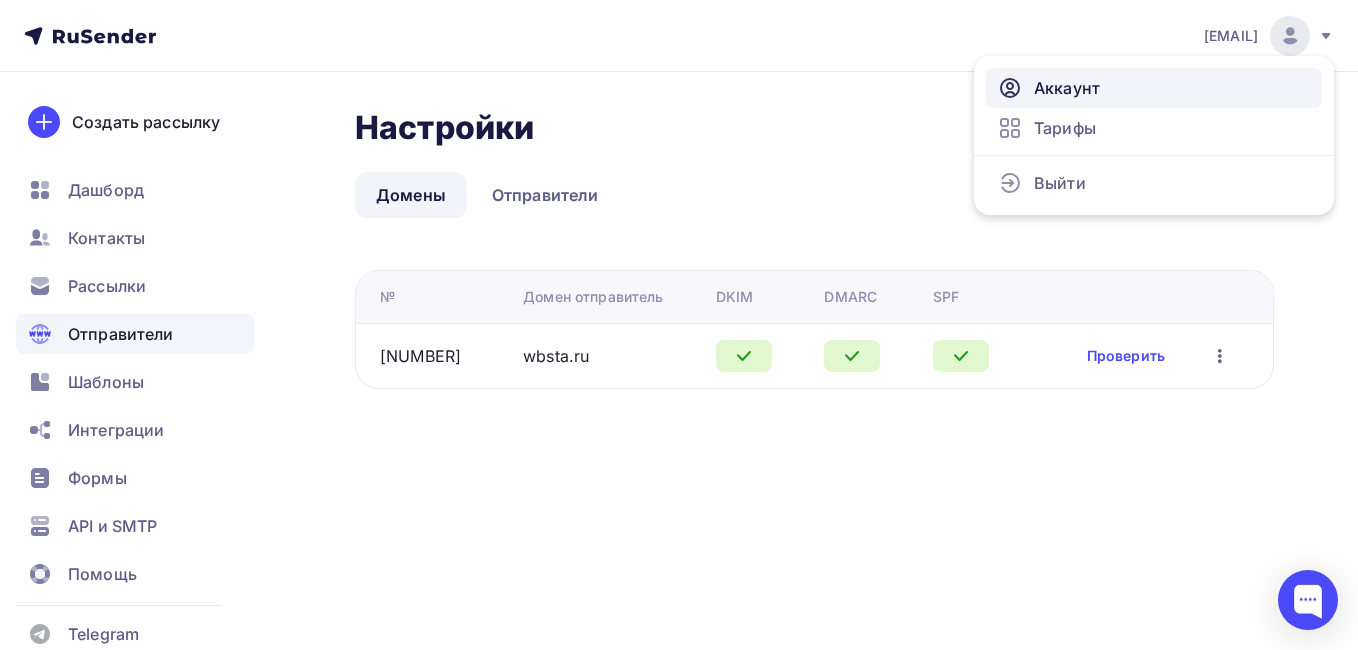 click on "Аккаунт" at bounding box center (1154, 88) 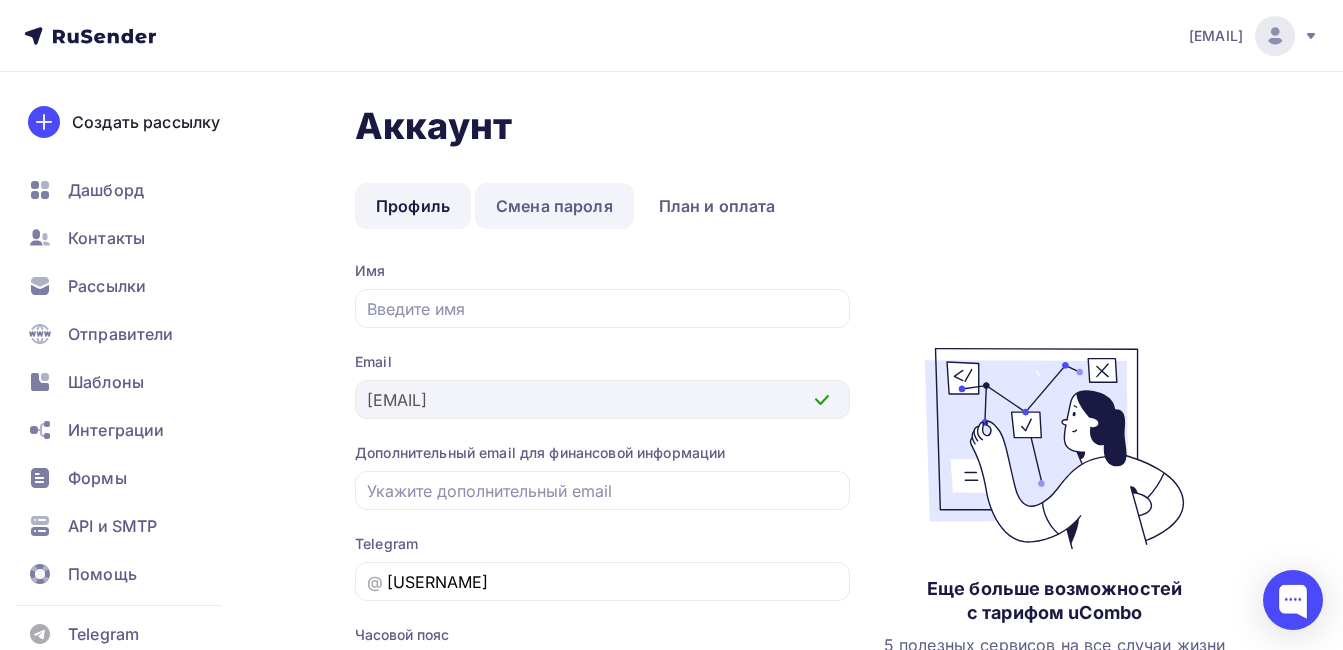 click on "Смена пароля" at bounding box center (554, 206) 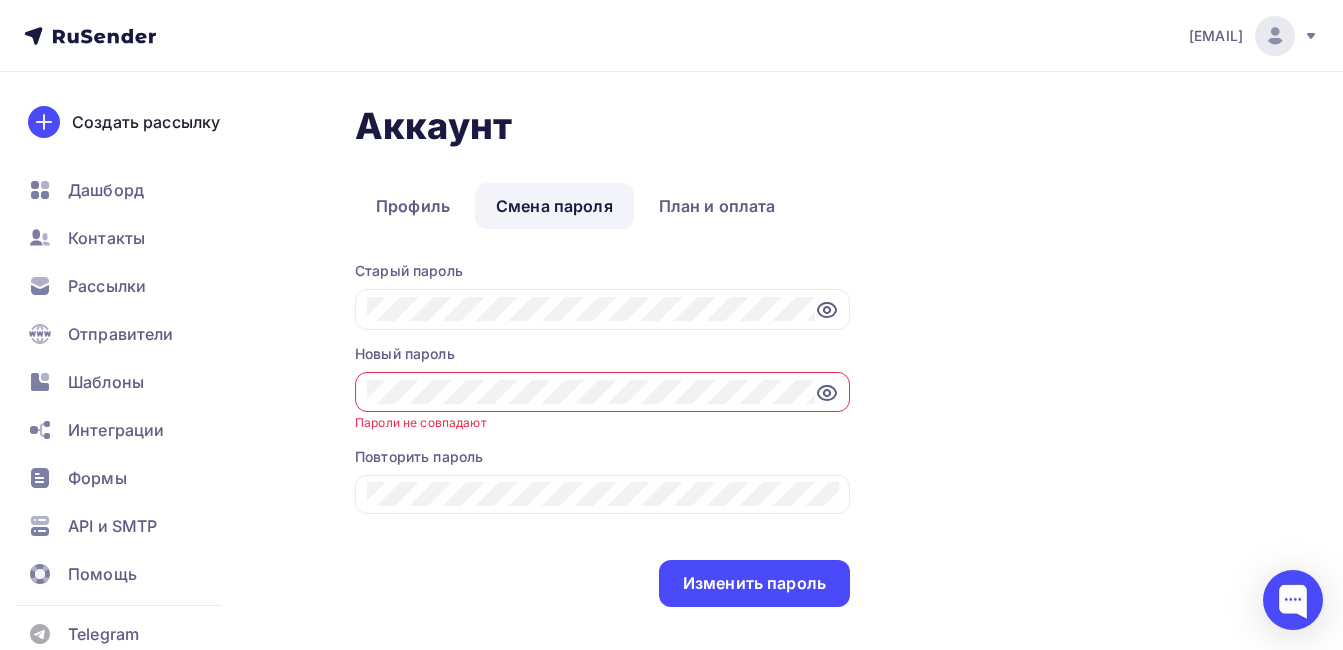 click 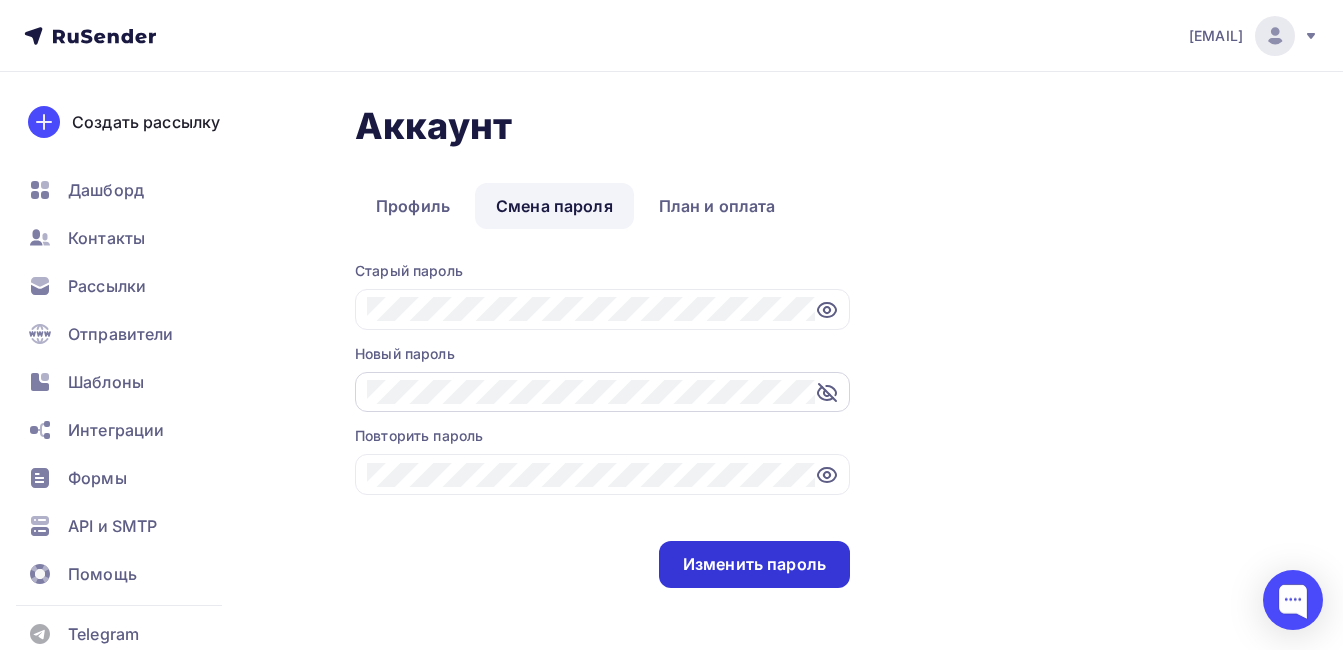 click on "Изменить пароль" at bounding box center (754, 564) 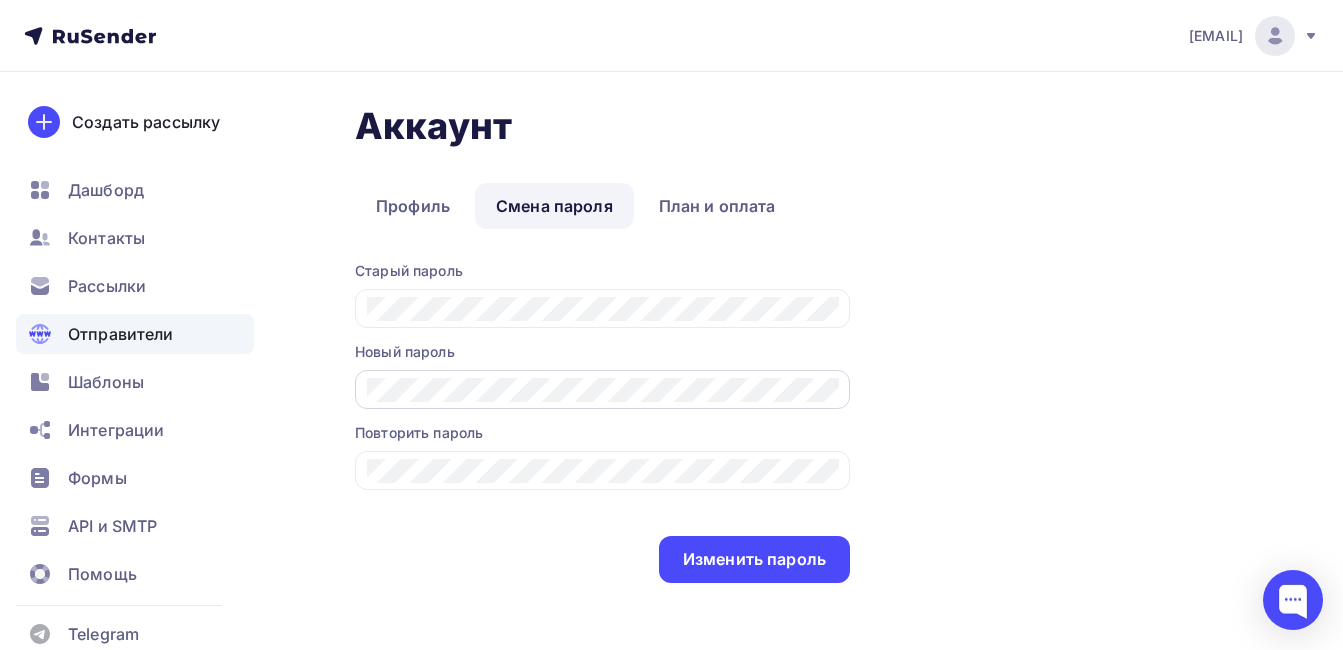 click on "Отправители" at bounding box center (121, 334) 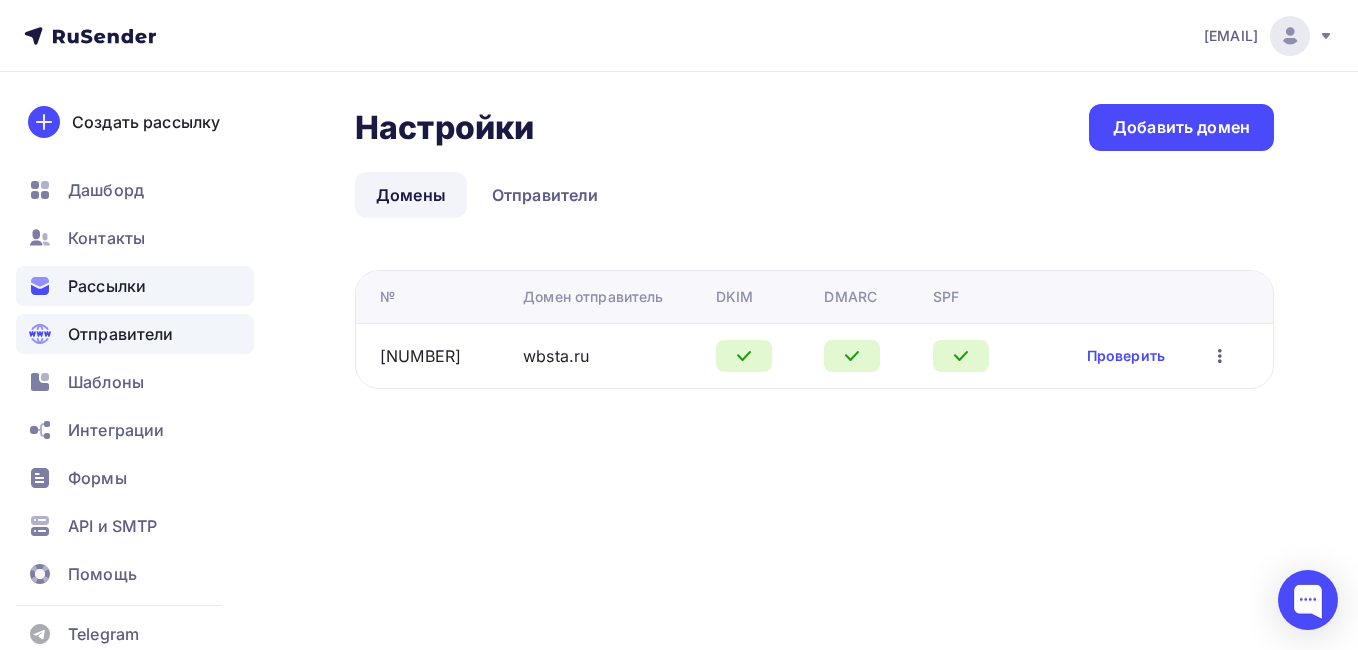 click on "Рассылки" at bounding box center (135, 286) 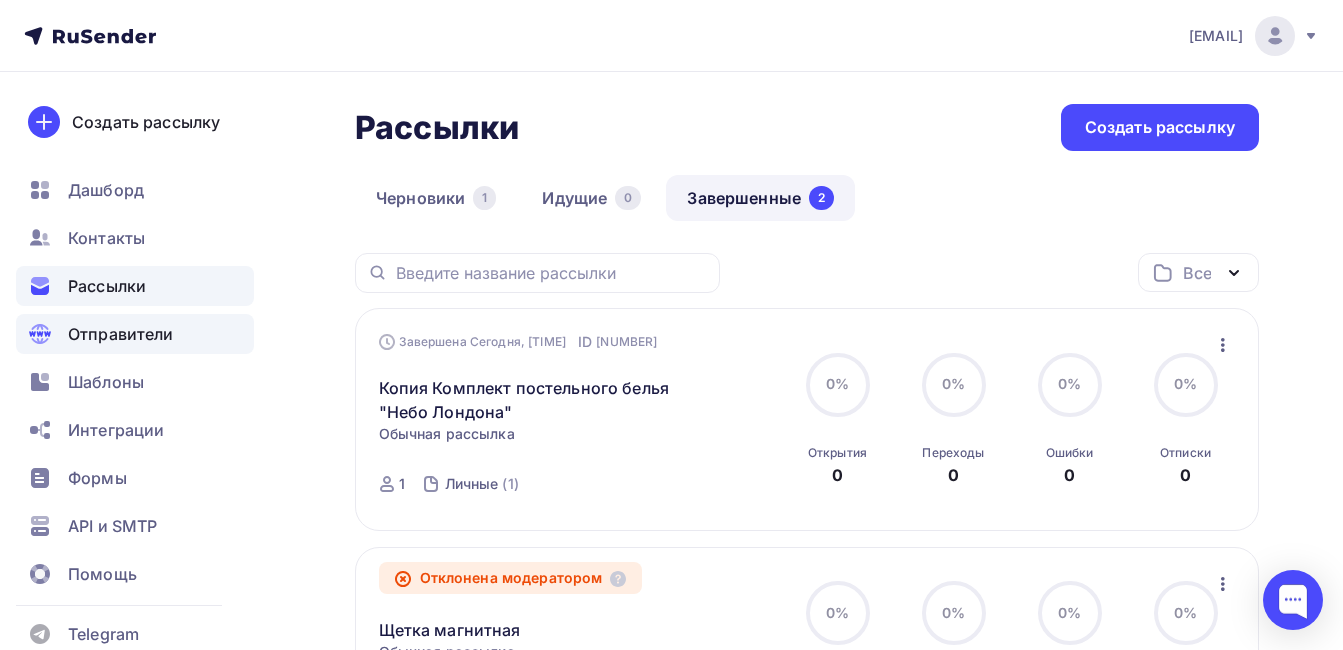 click on "Отправители" at bounding box center [121, 334] 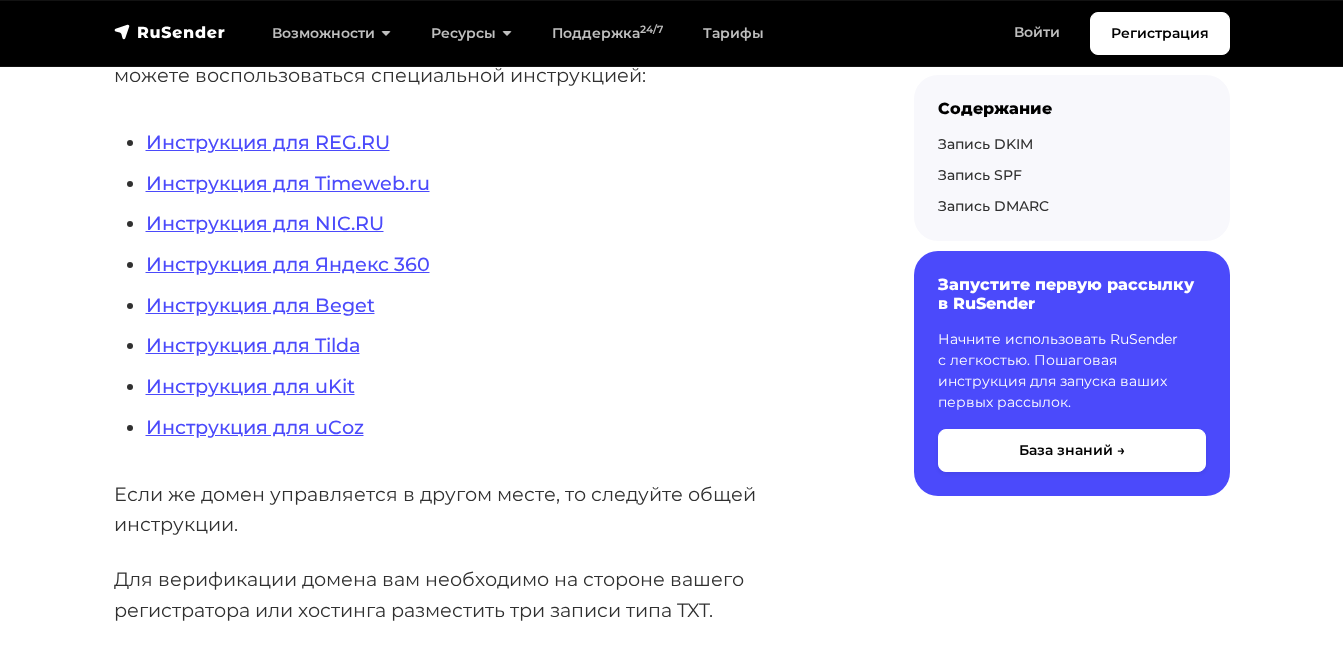 scroll, scrollTop: 657, scrollLeft: 0, axis: vertical 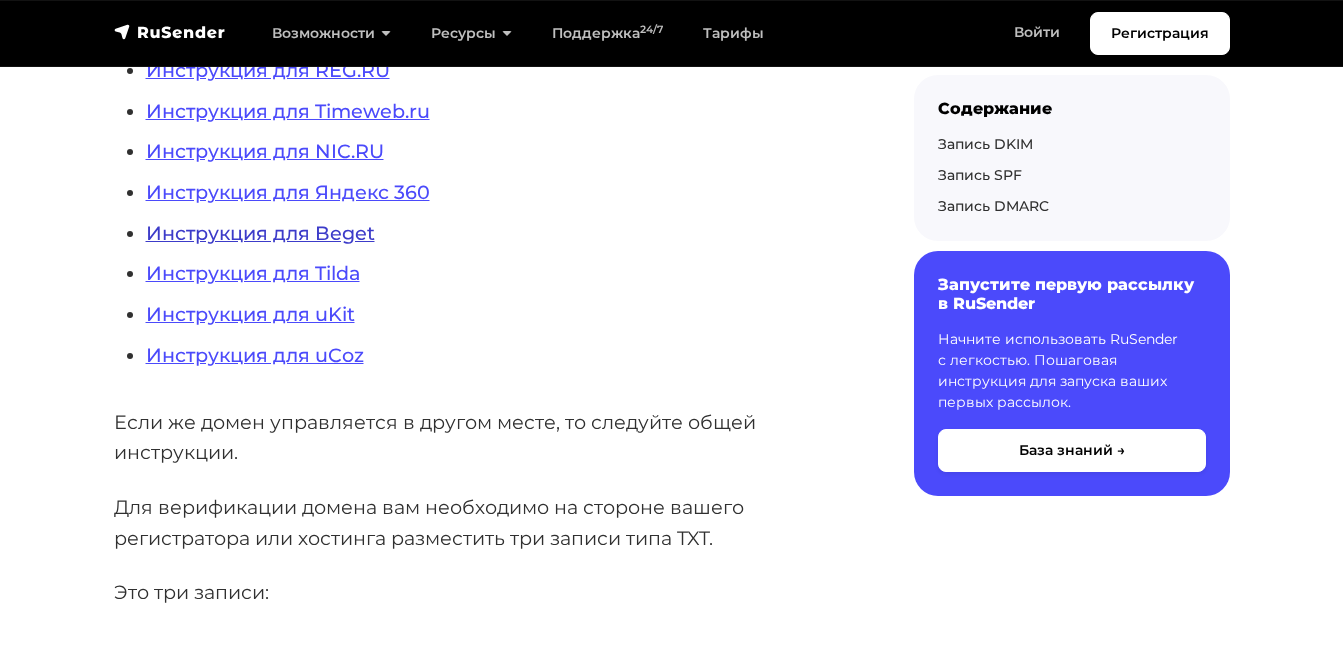 click on "Инструкция для Beget" at bounding box center [260, 233] 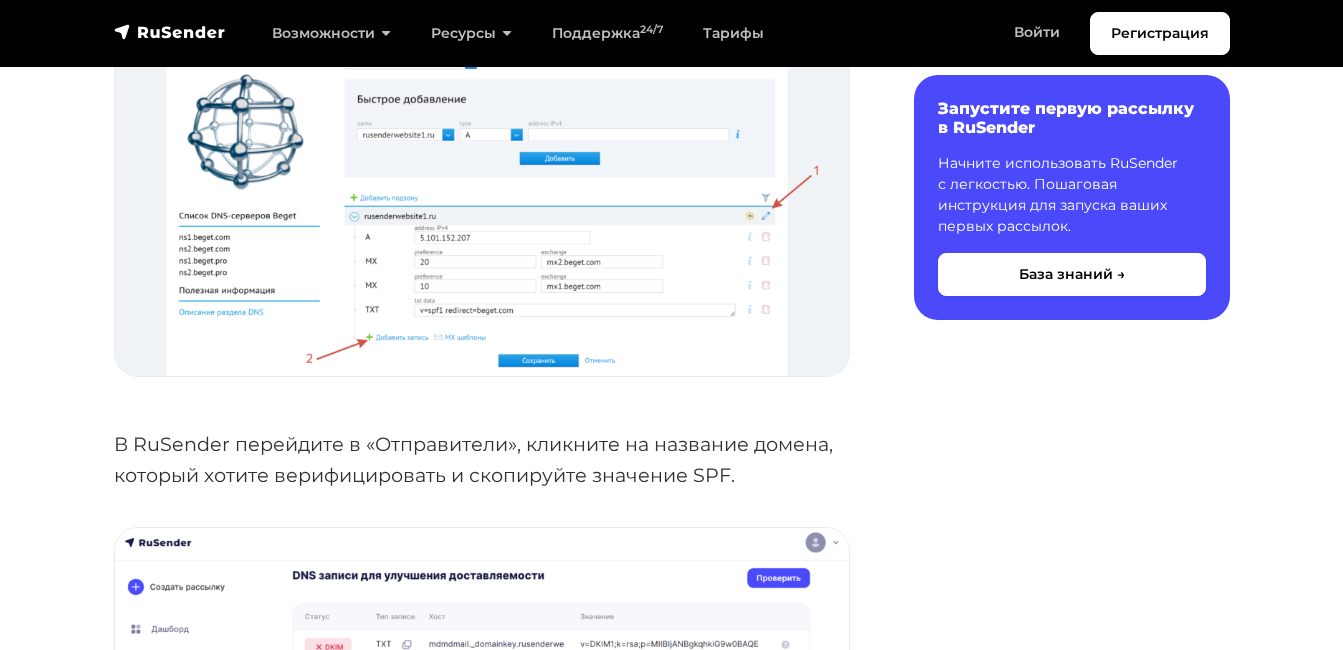 scroll, scrollTop: 1055, scrollLeft: 0, axis: vertical 